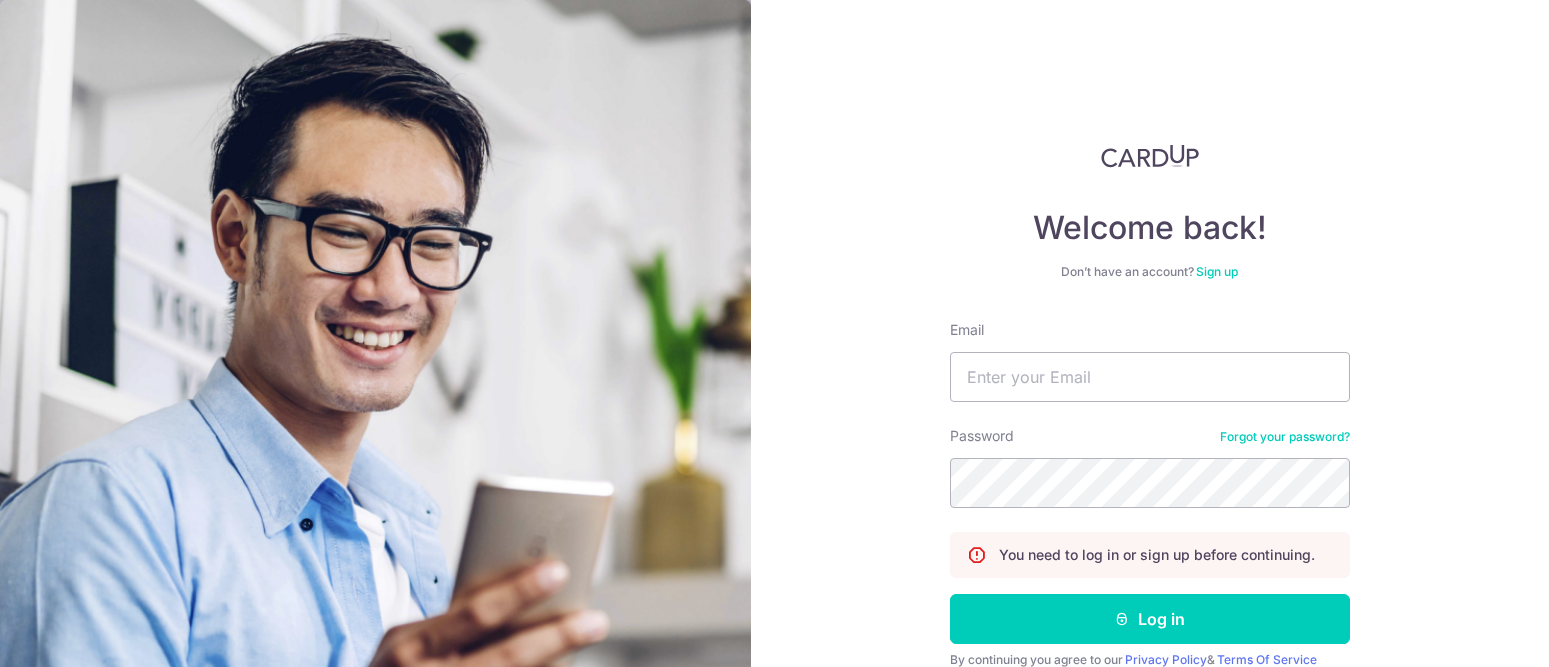 scroll, scrollTop: 0, scrollLeft: 0, axis: both 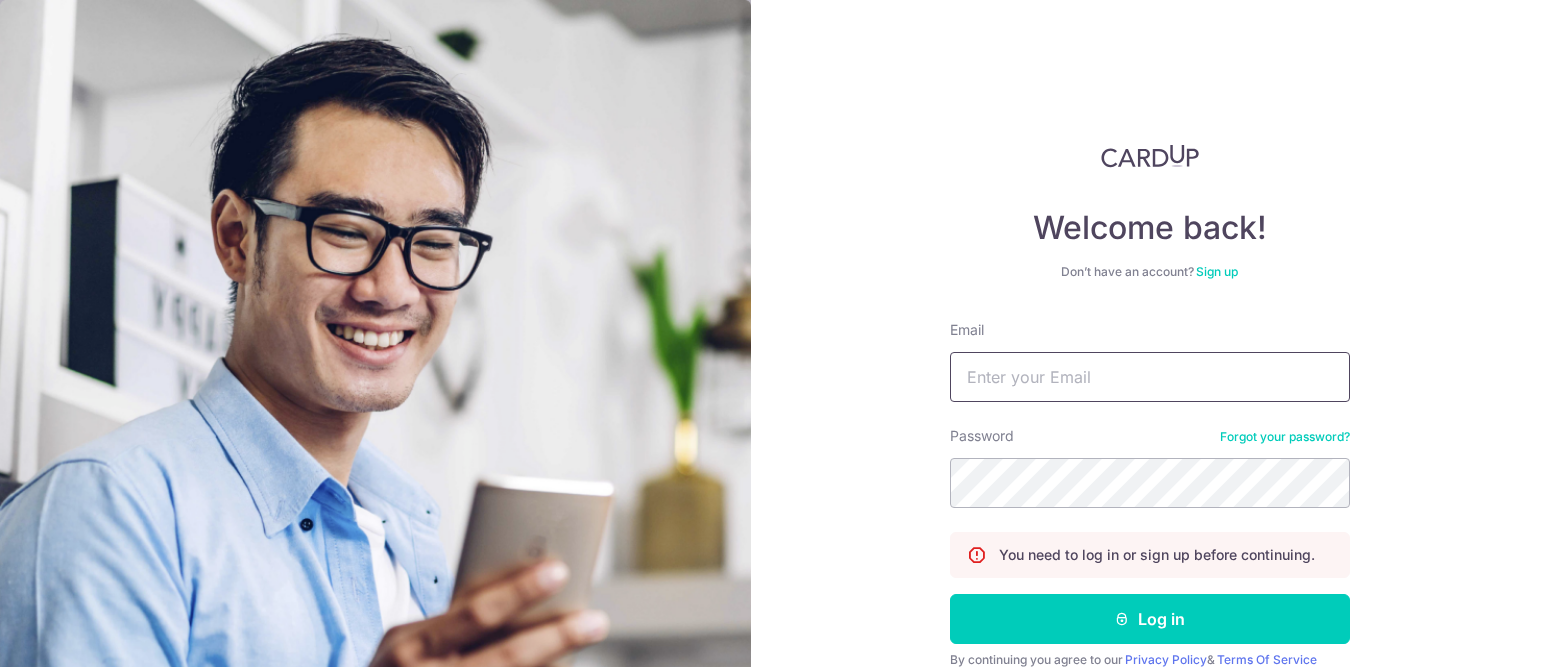click on "Email" at bounding box center (1150, 377) 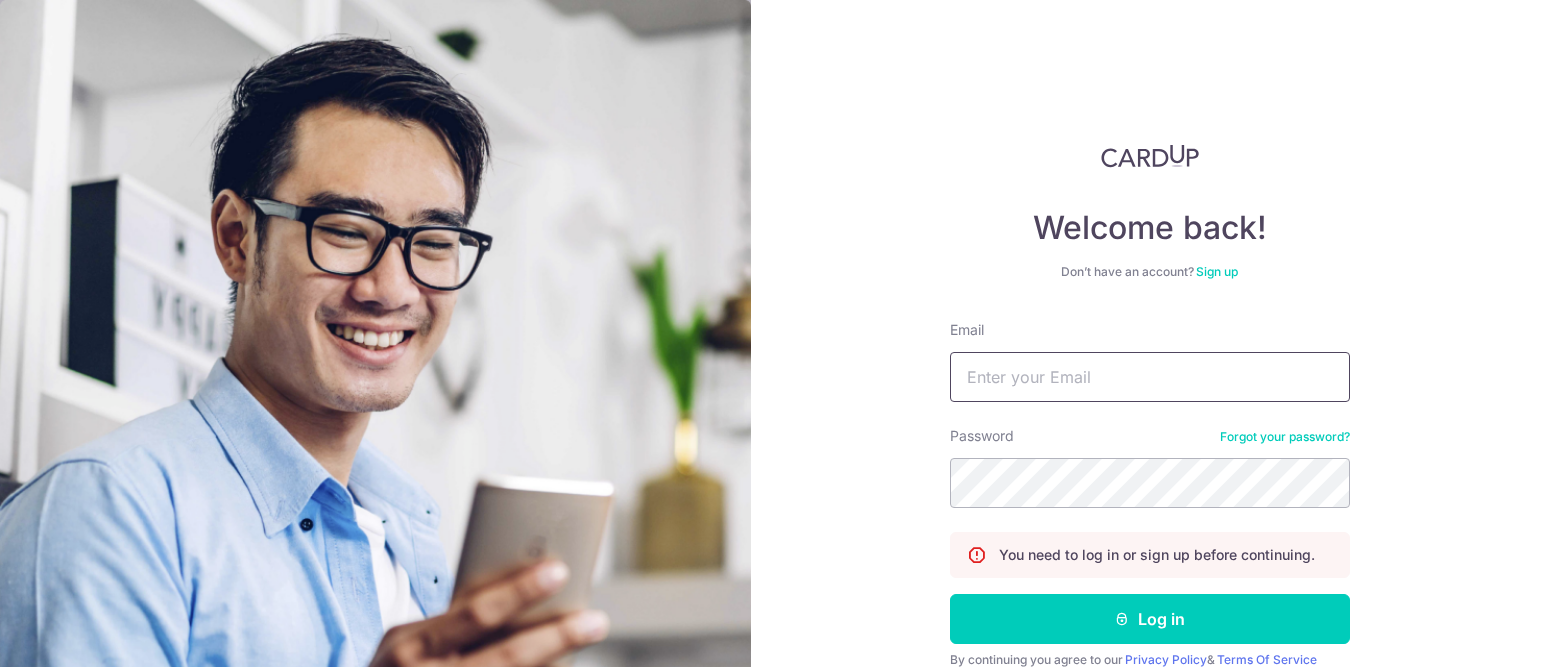 type on "[EMAIL]" 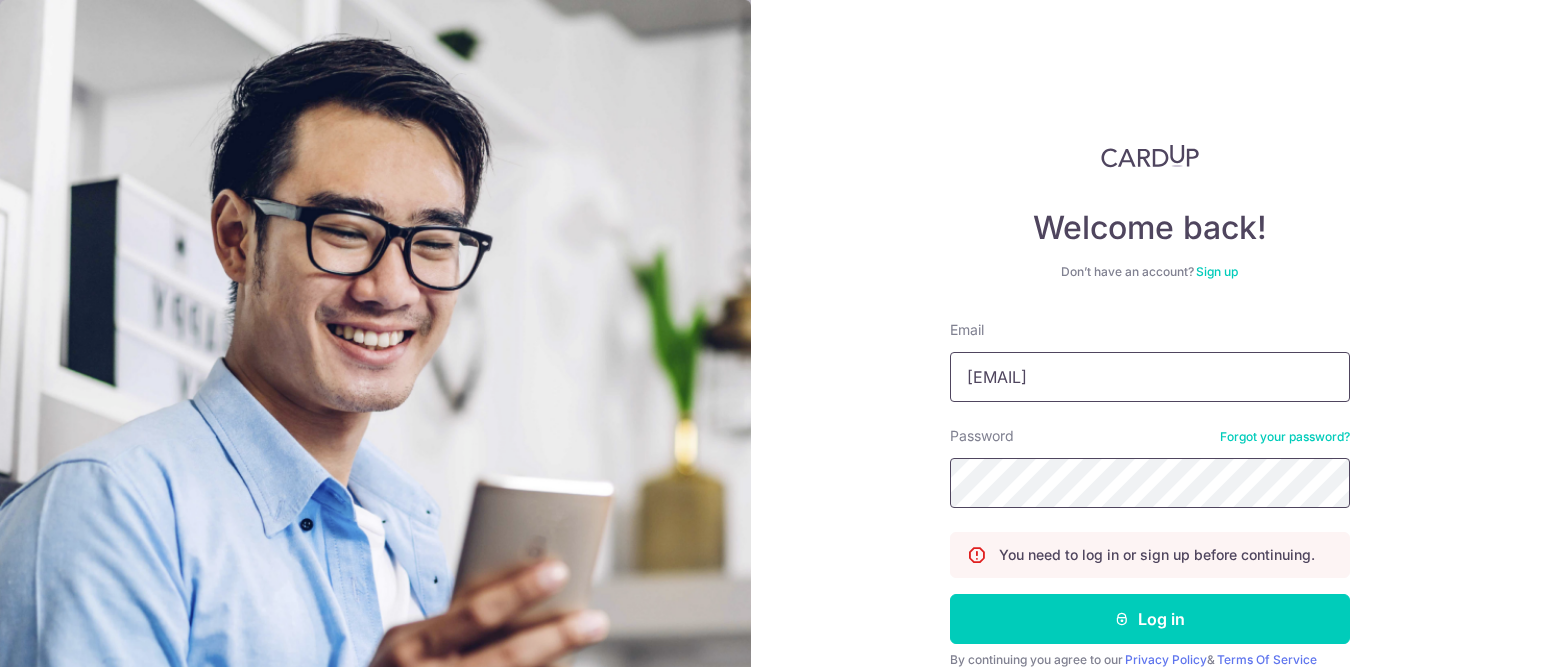 click on "Log in" at bounding box center (1150, 619) 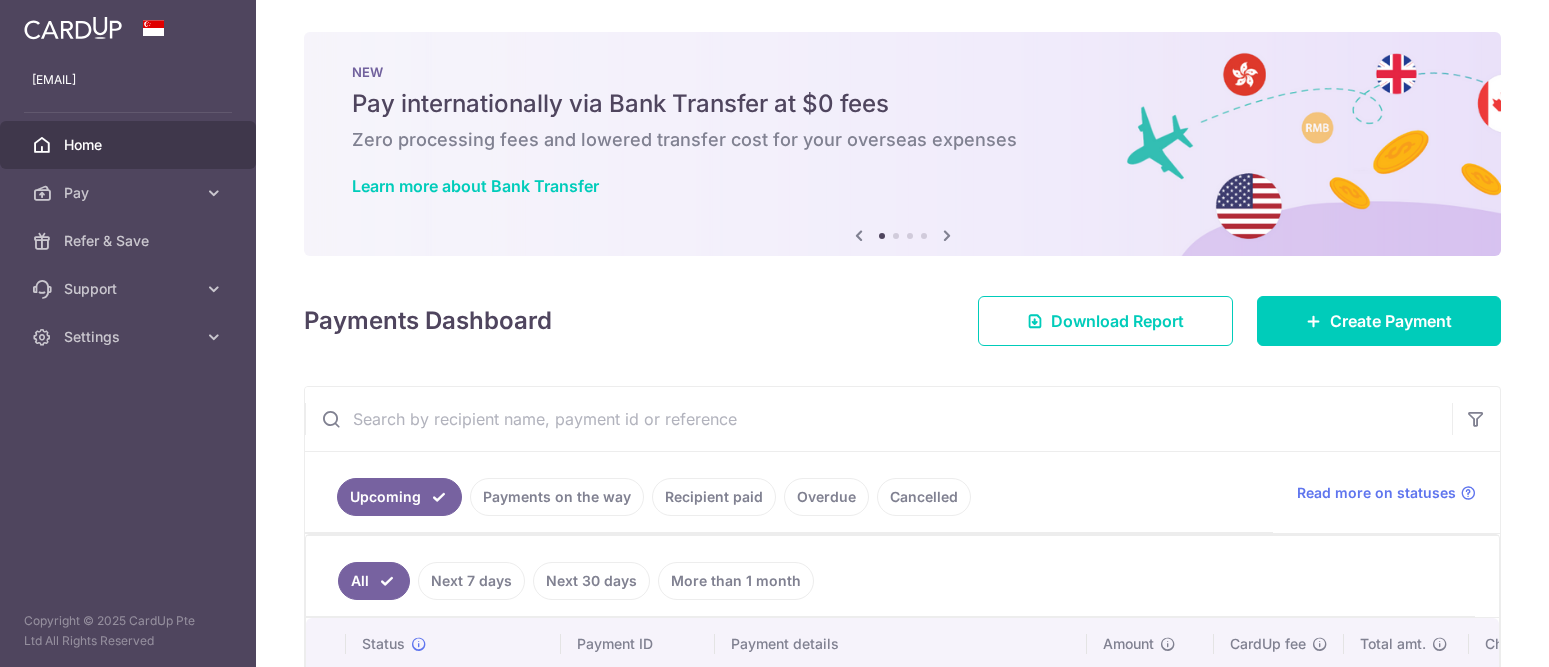 scroll, scrollTop: 0, scrollLeft: 0, axis: both 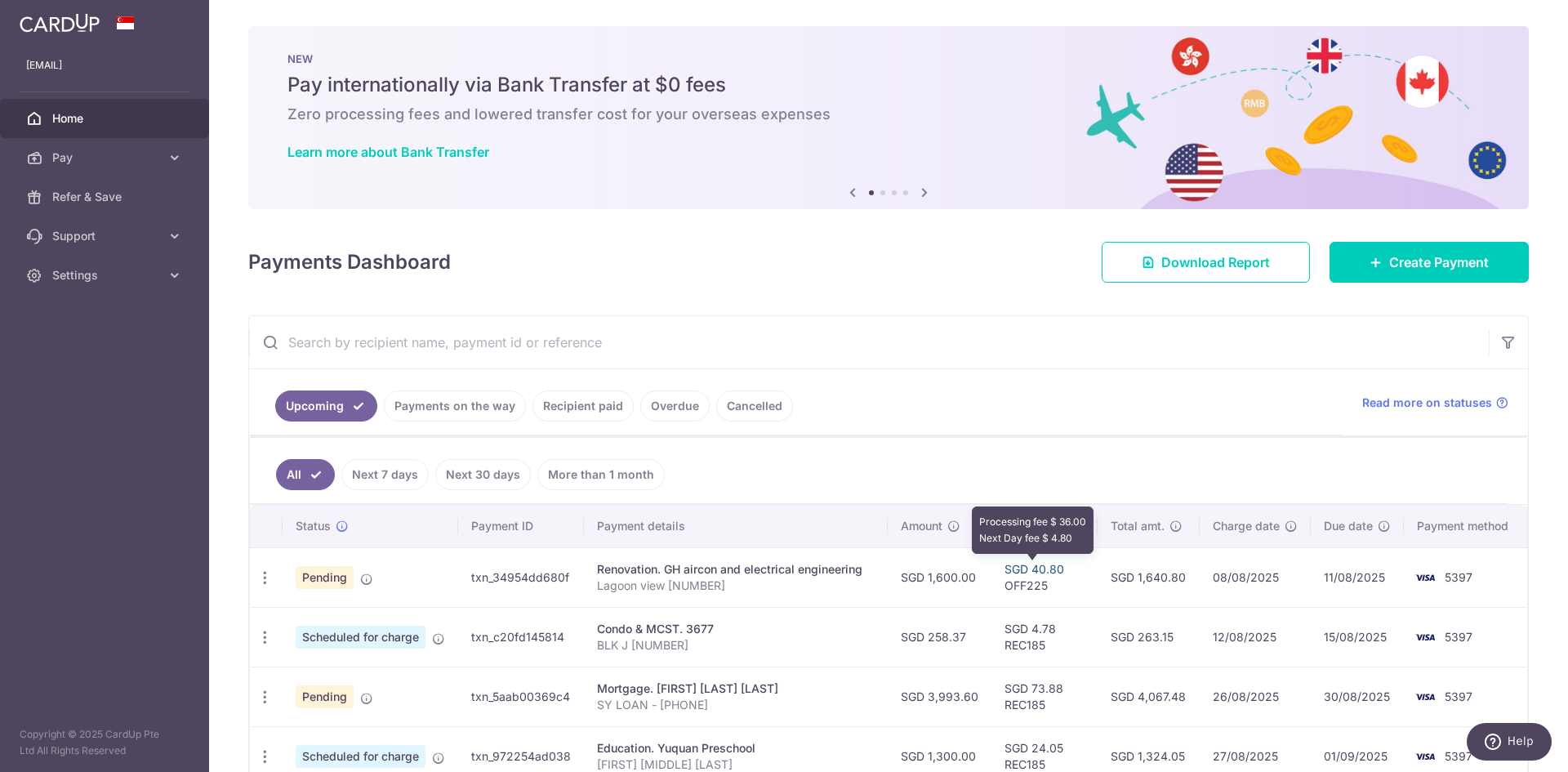 click on "SGD 40.80" at bounding box center (1034, 569) 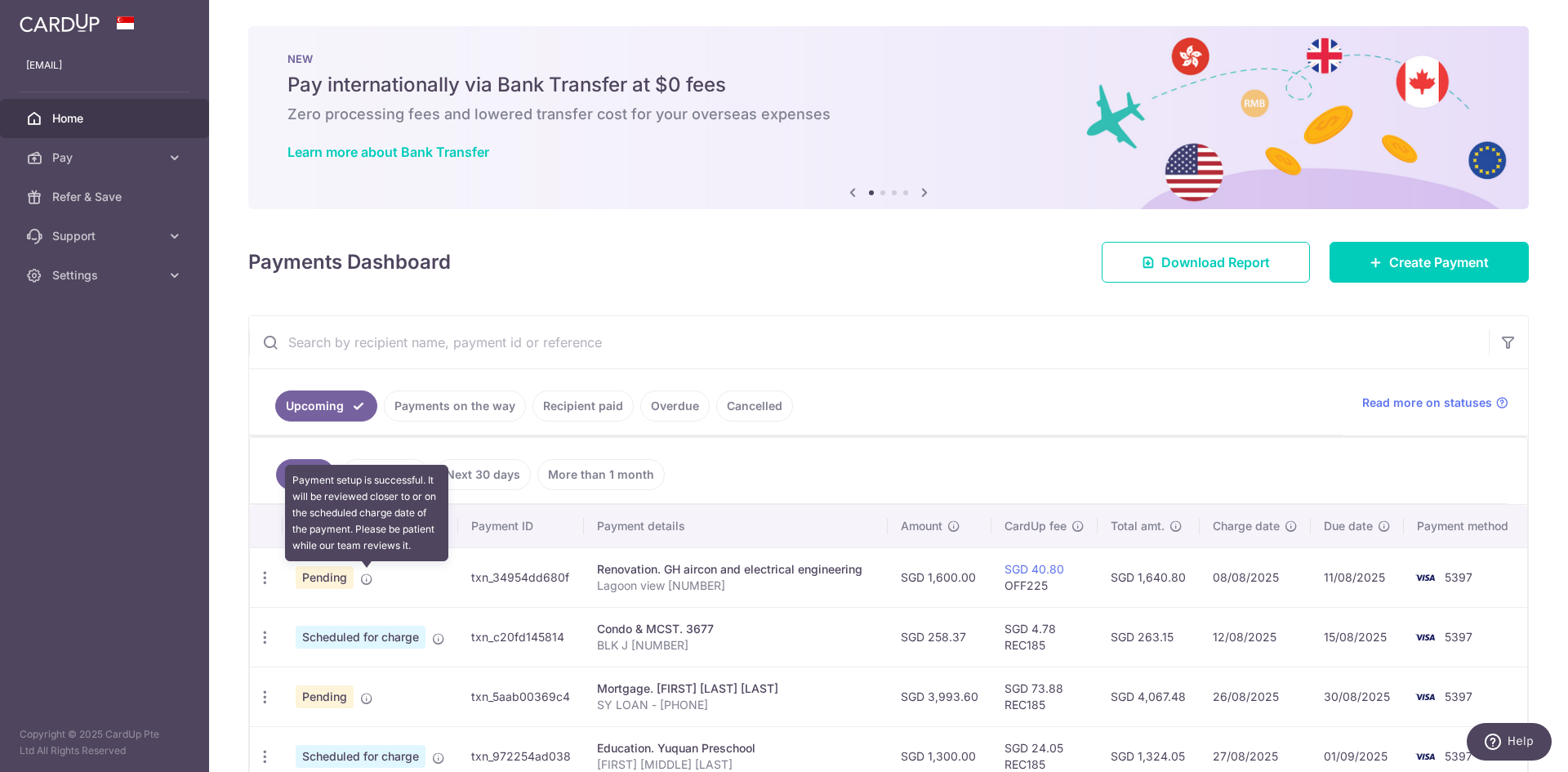 click at bounding box center (367, 579) 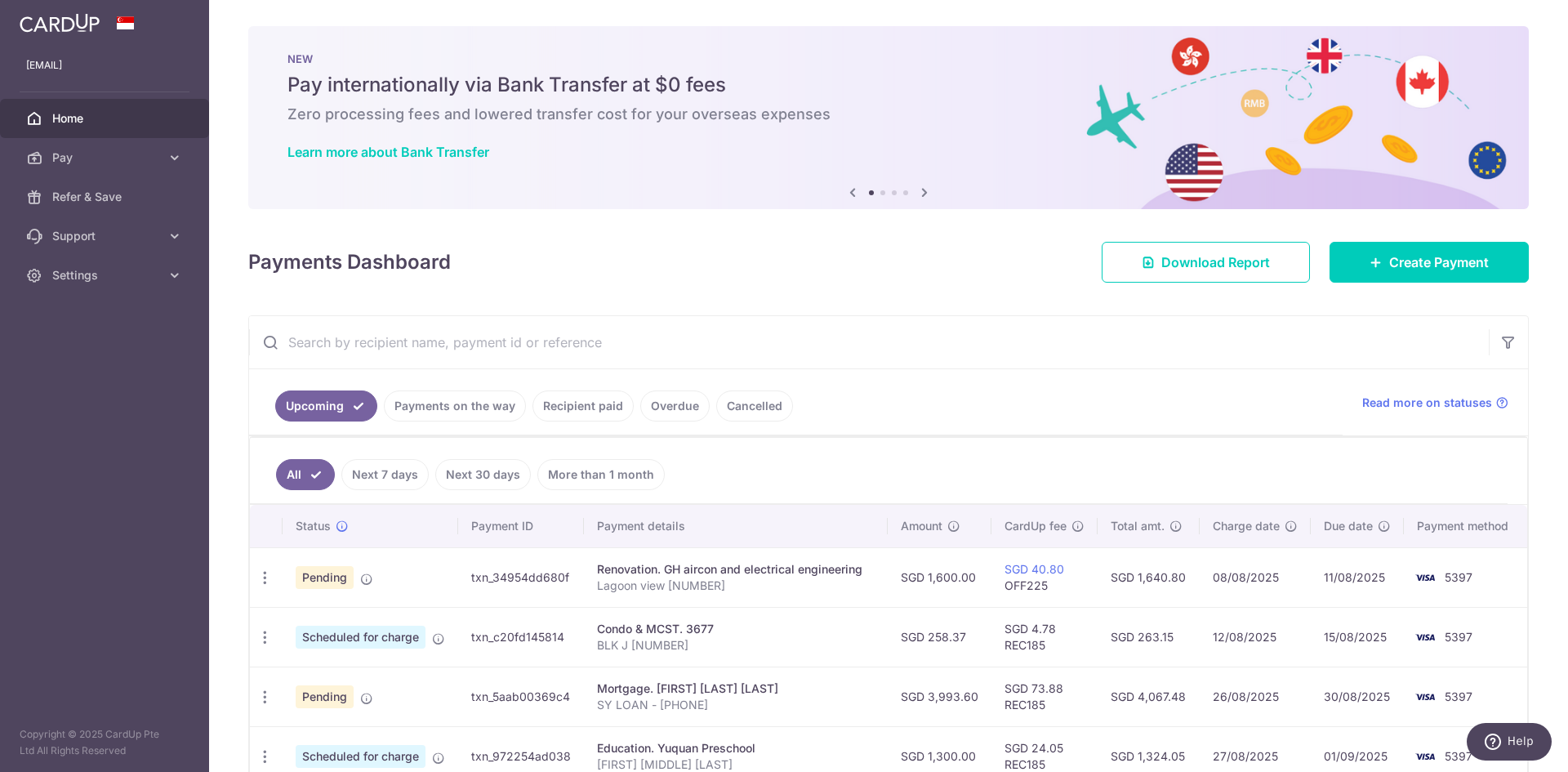 click on "Pending" at bounding box center (324, 578) 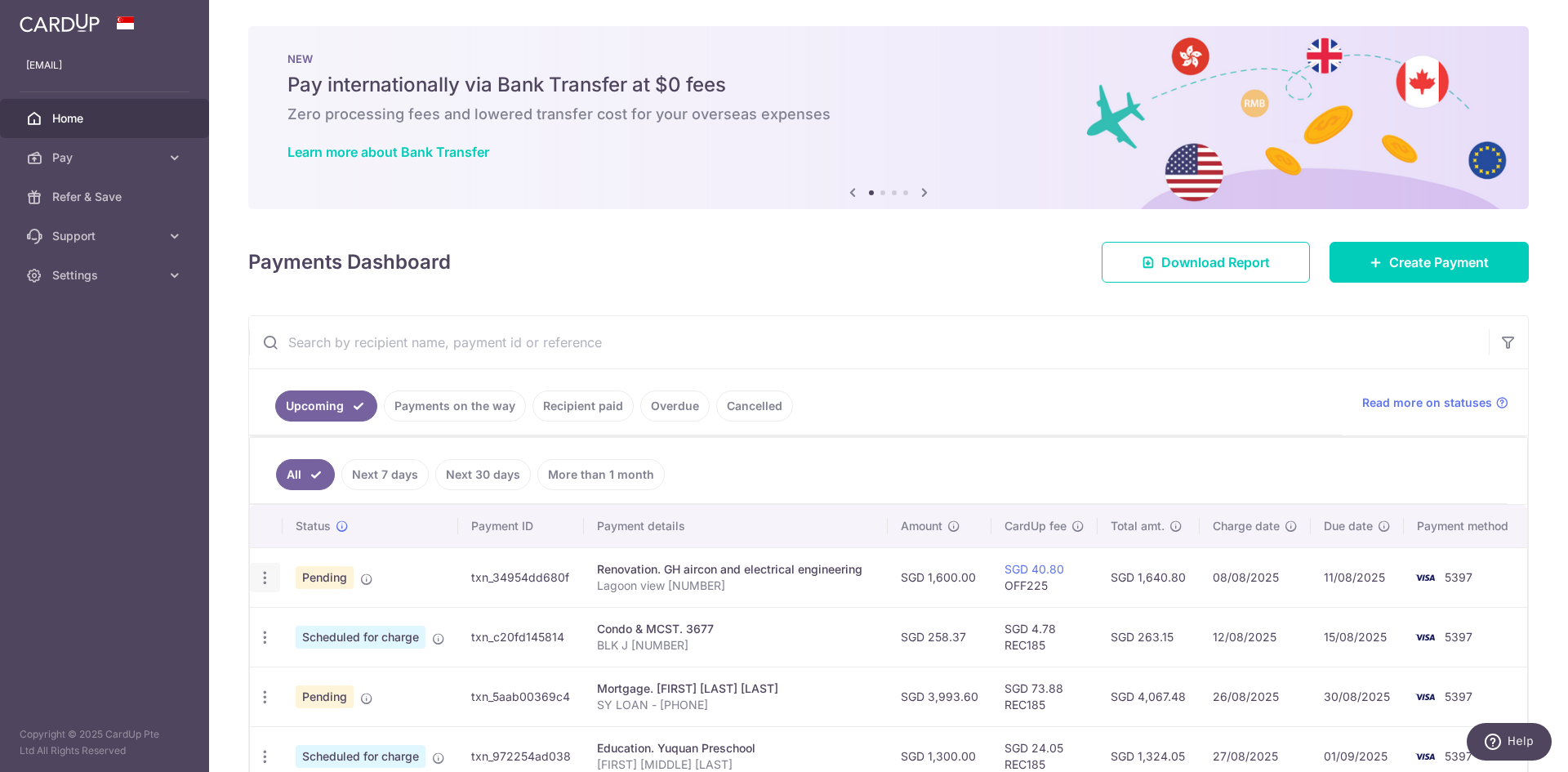 click at bounding box center (265, 578) 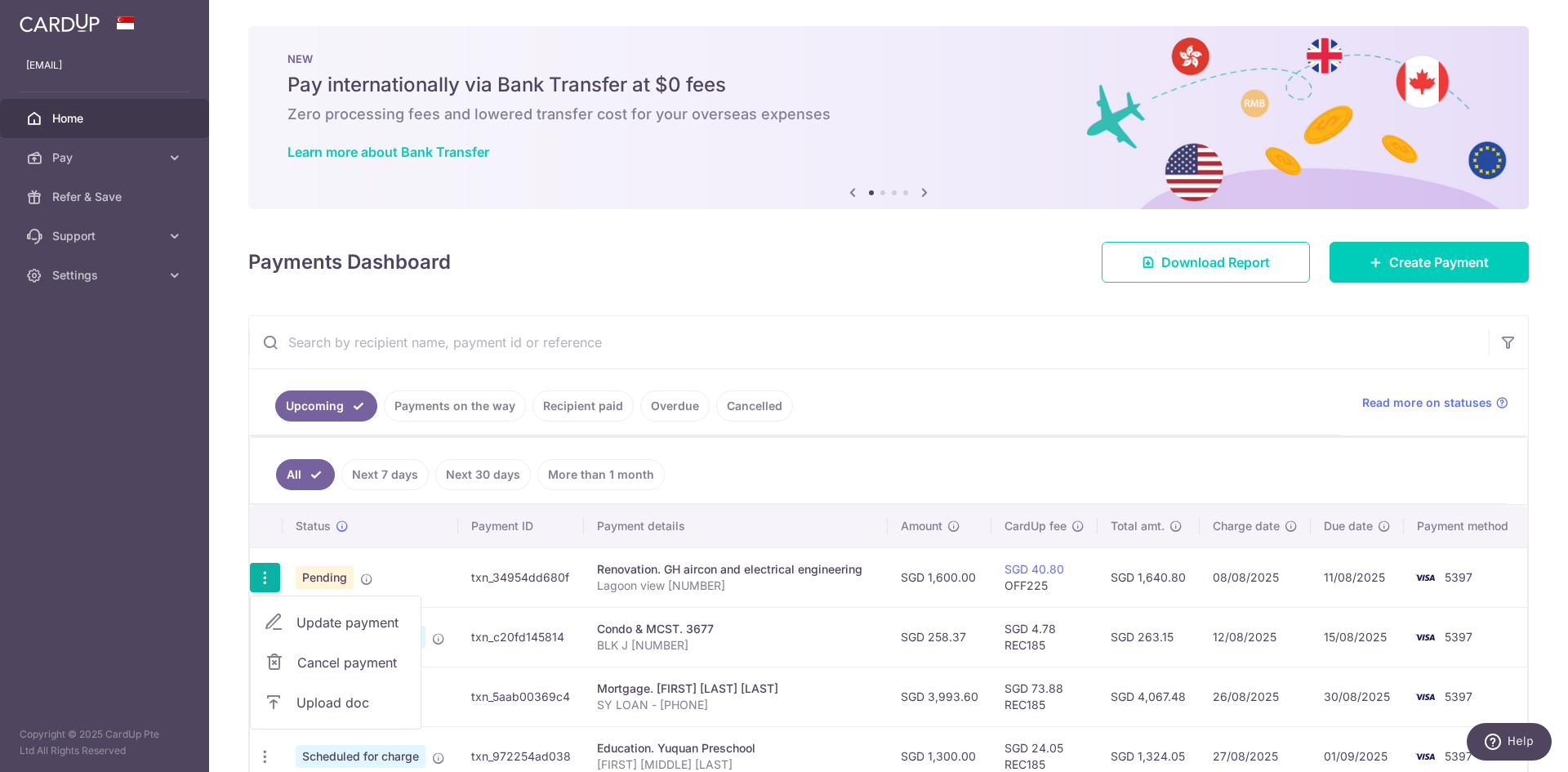 scroll, scrollTop: 82, scrollLeft: 0, axis: vertical 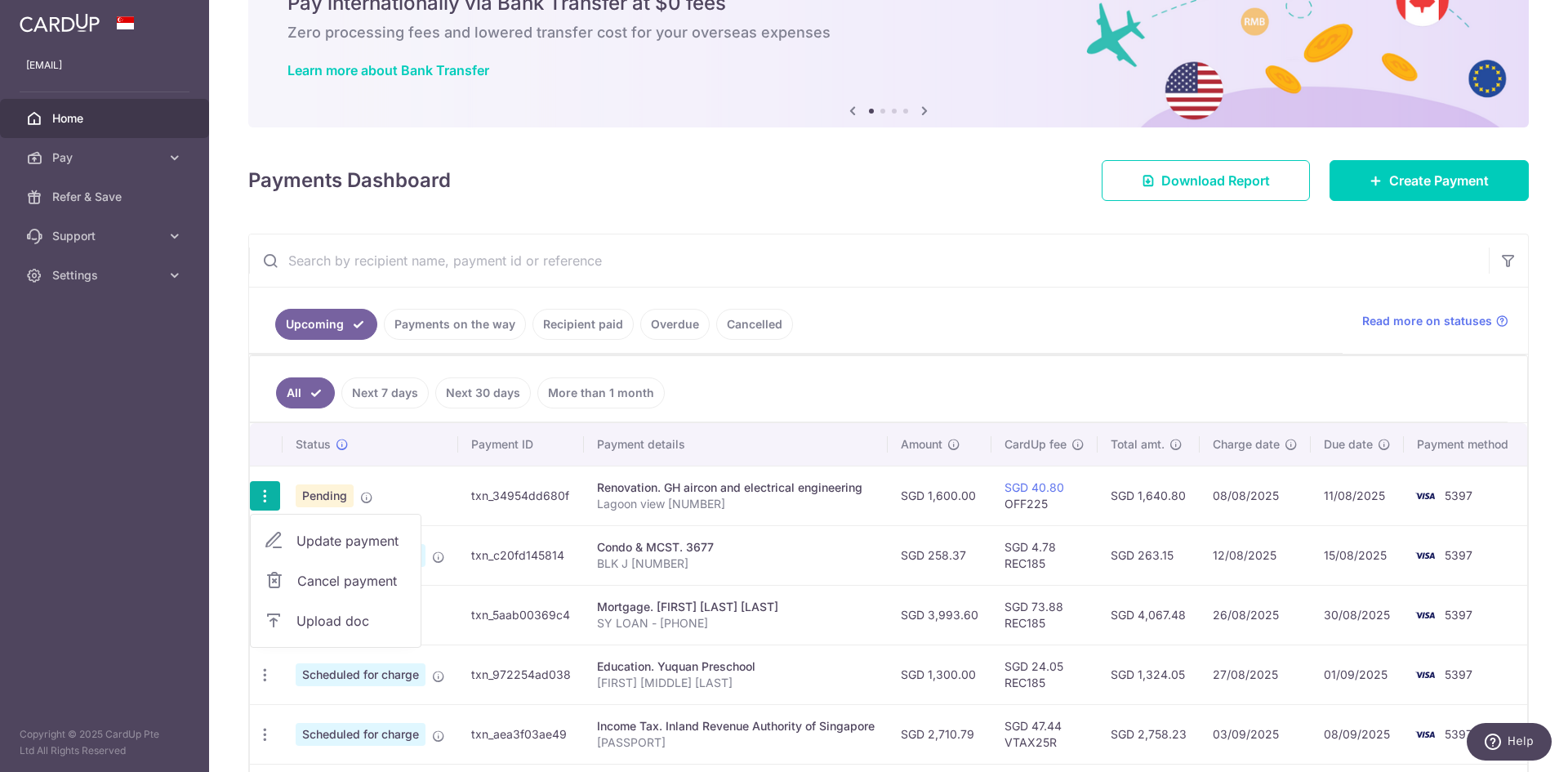 click on "Cancel payment" at bounding box center [352, 581] 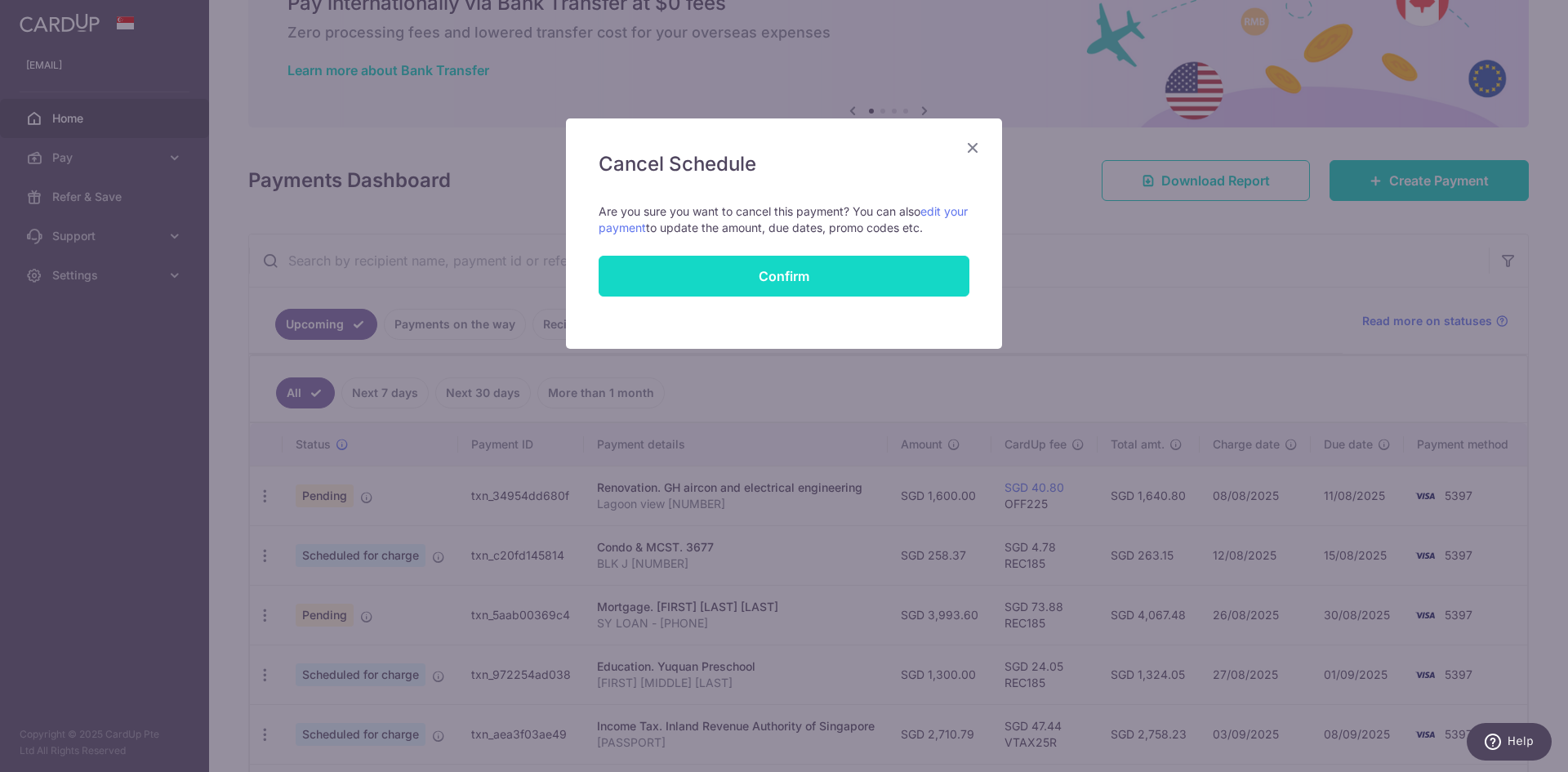 click on "Confirm" at bounding box center [784, 276] 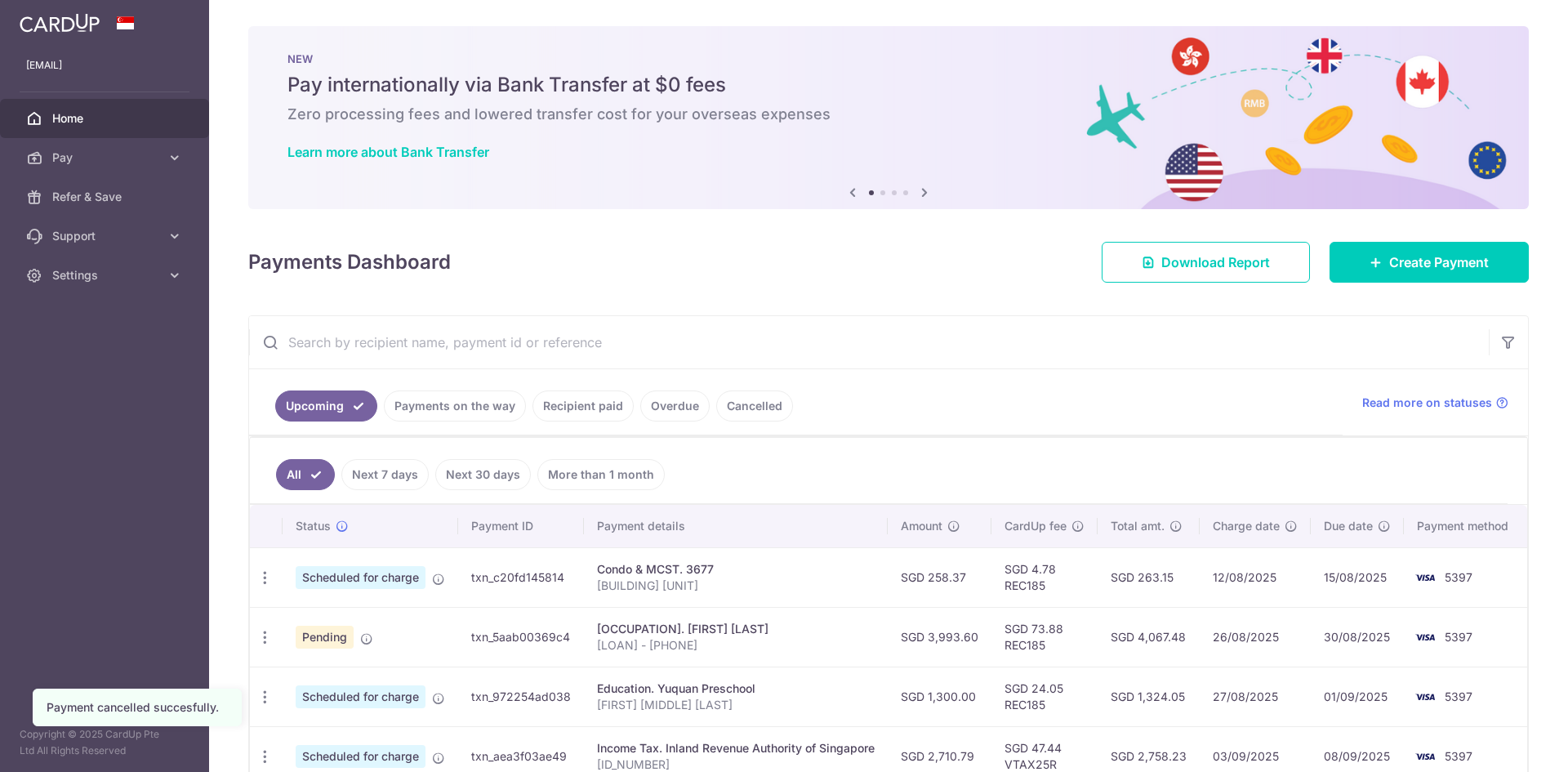 scroll, scrollTop: 0, scrollLeft: 0, axis: both 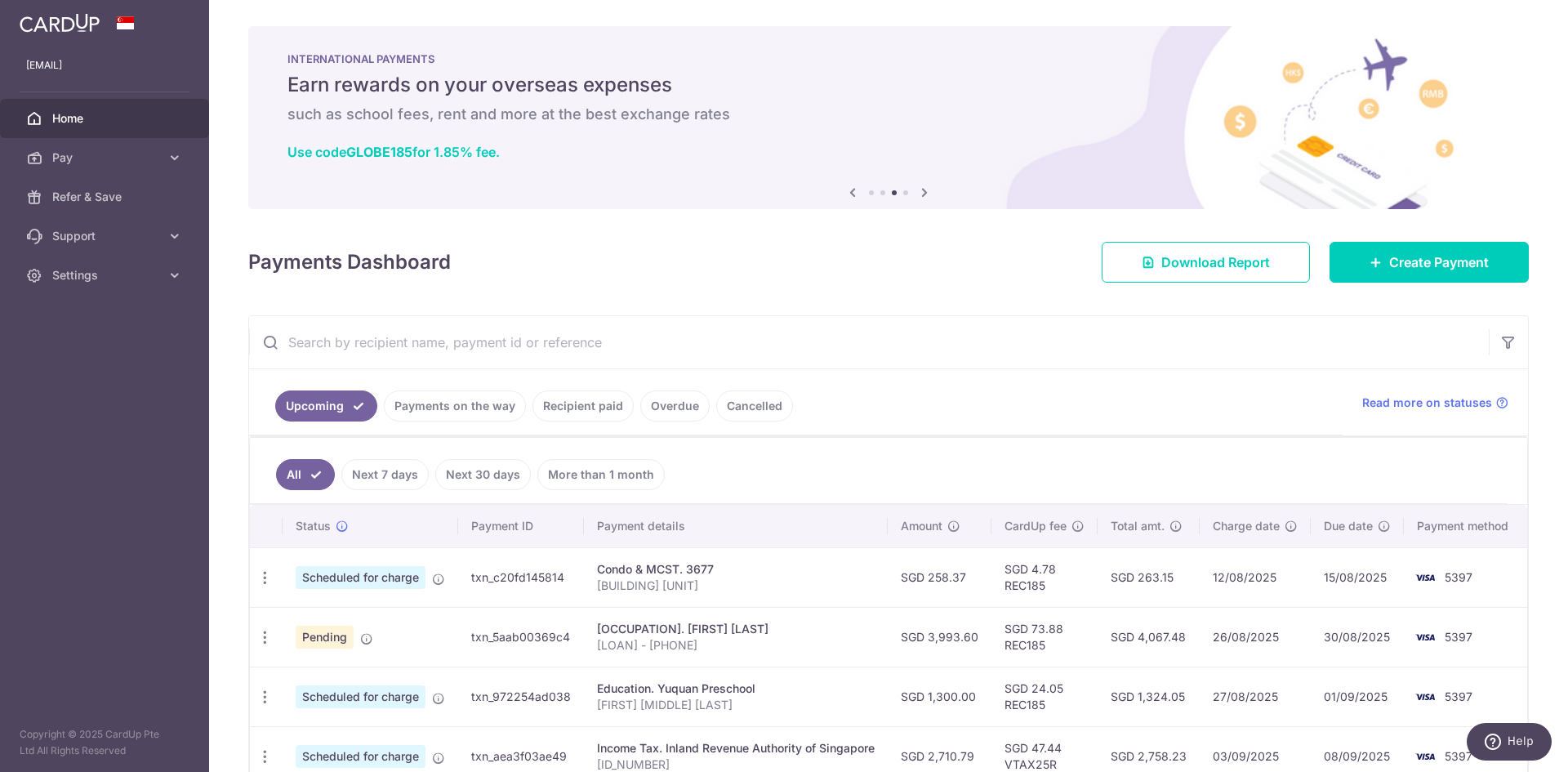 click on "Upcoming
Payments on the way
Recipient paid
Overdue
Cancelled" at bounding box center (795, 402) 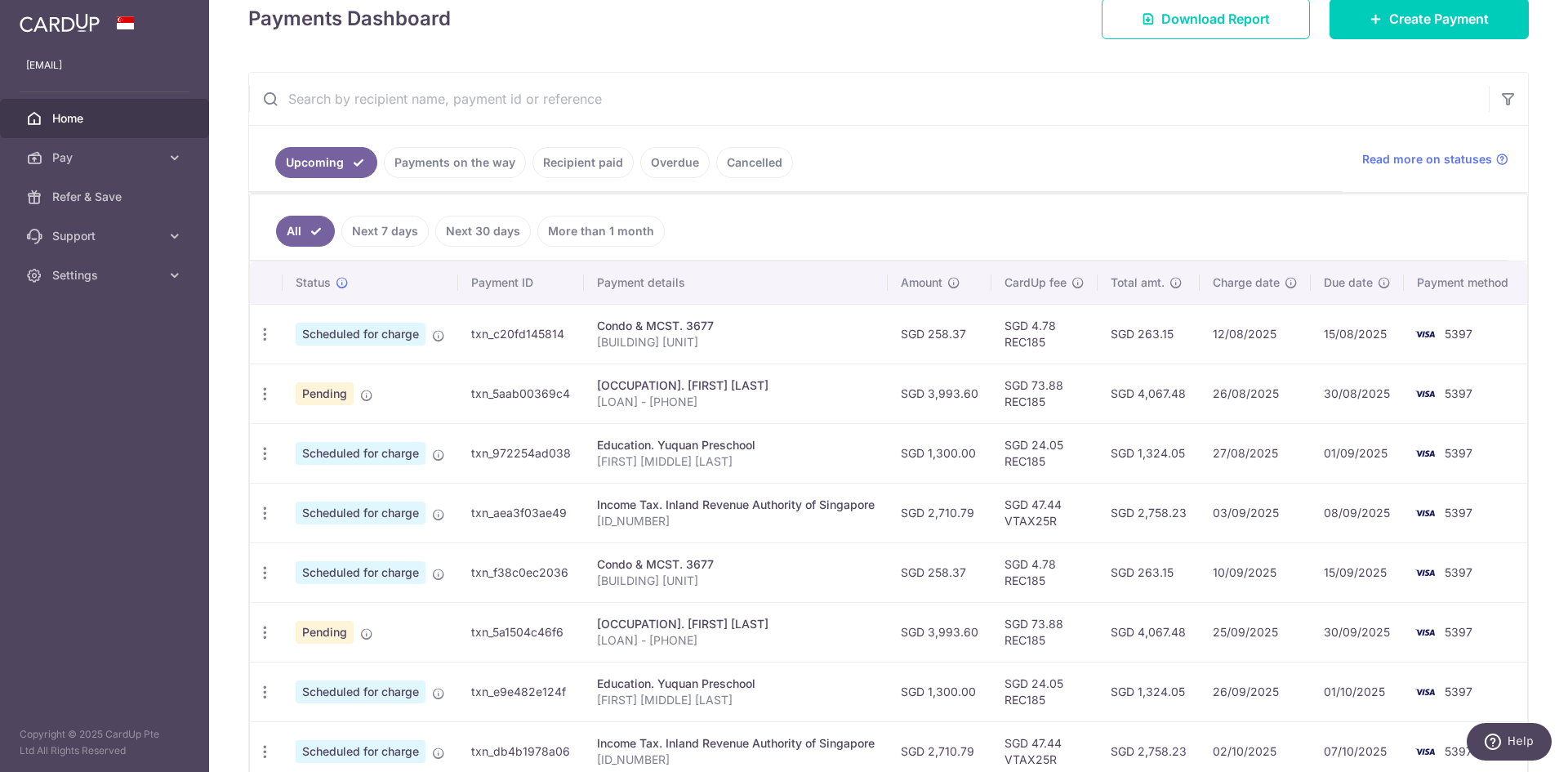 scroll, scrollTop: 245, scrollLeft: 0, axis: vertical 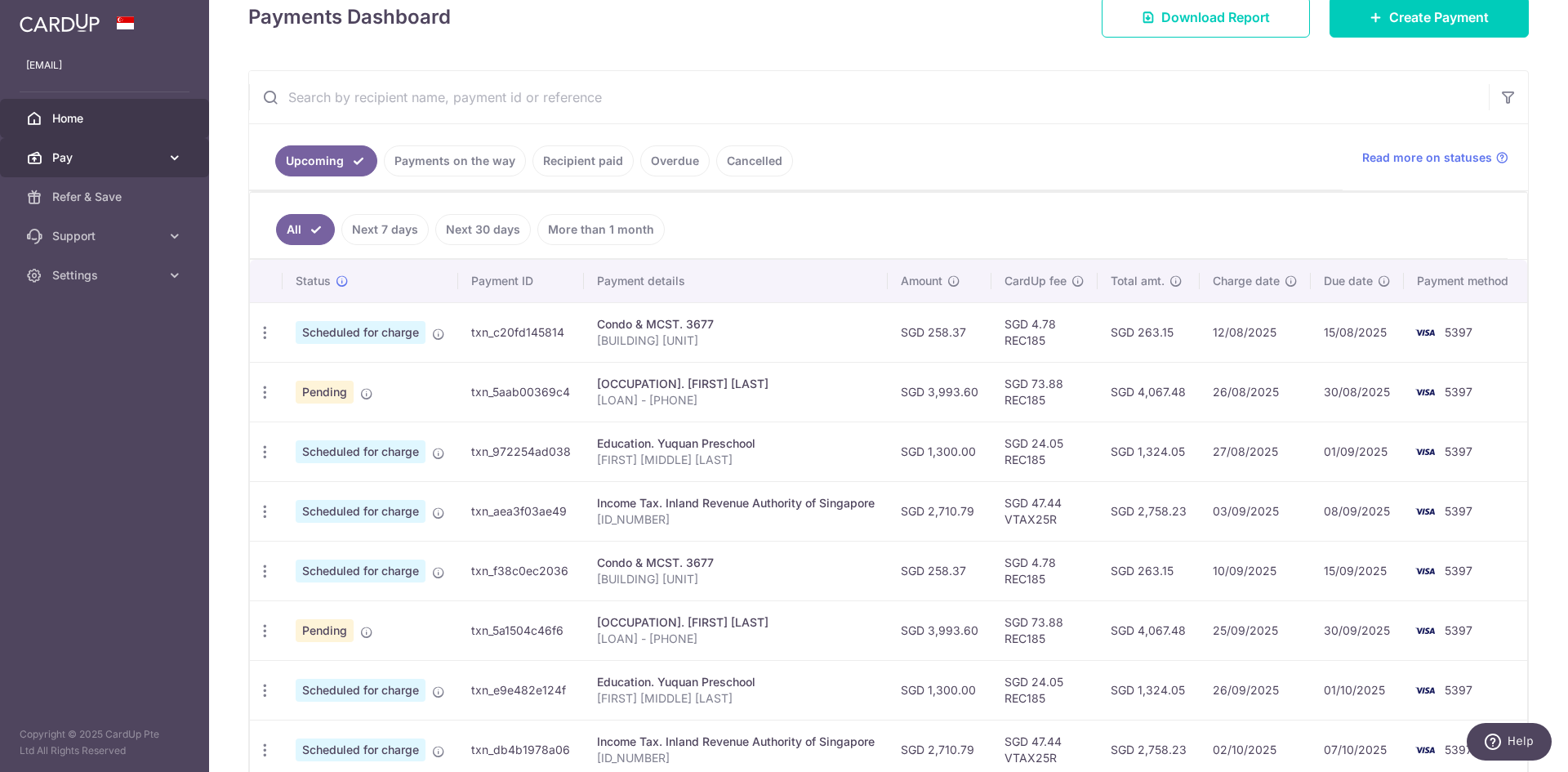 click on "Pay" at bounding box center (106, 158) 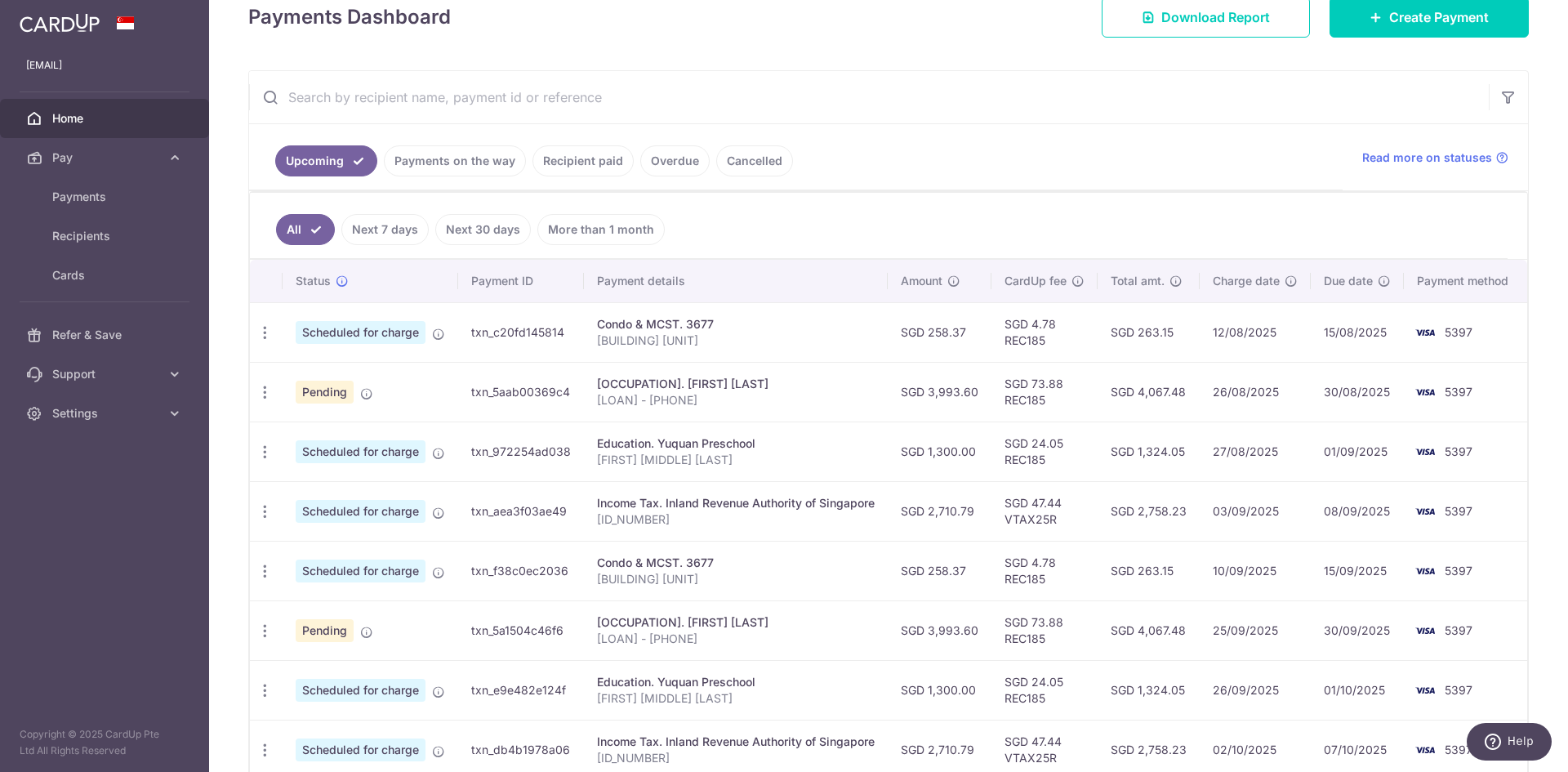 click on "Home" at bounding box center (106, 118) 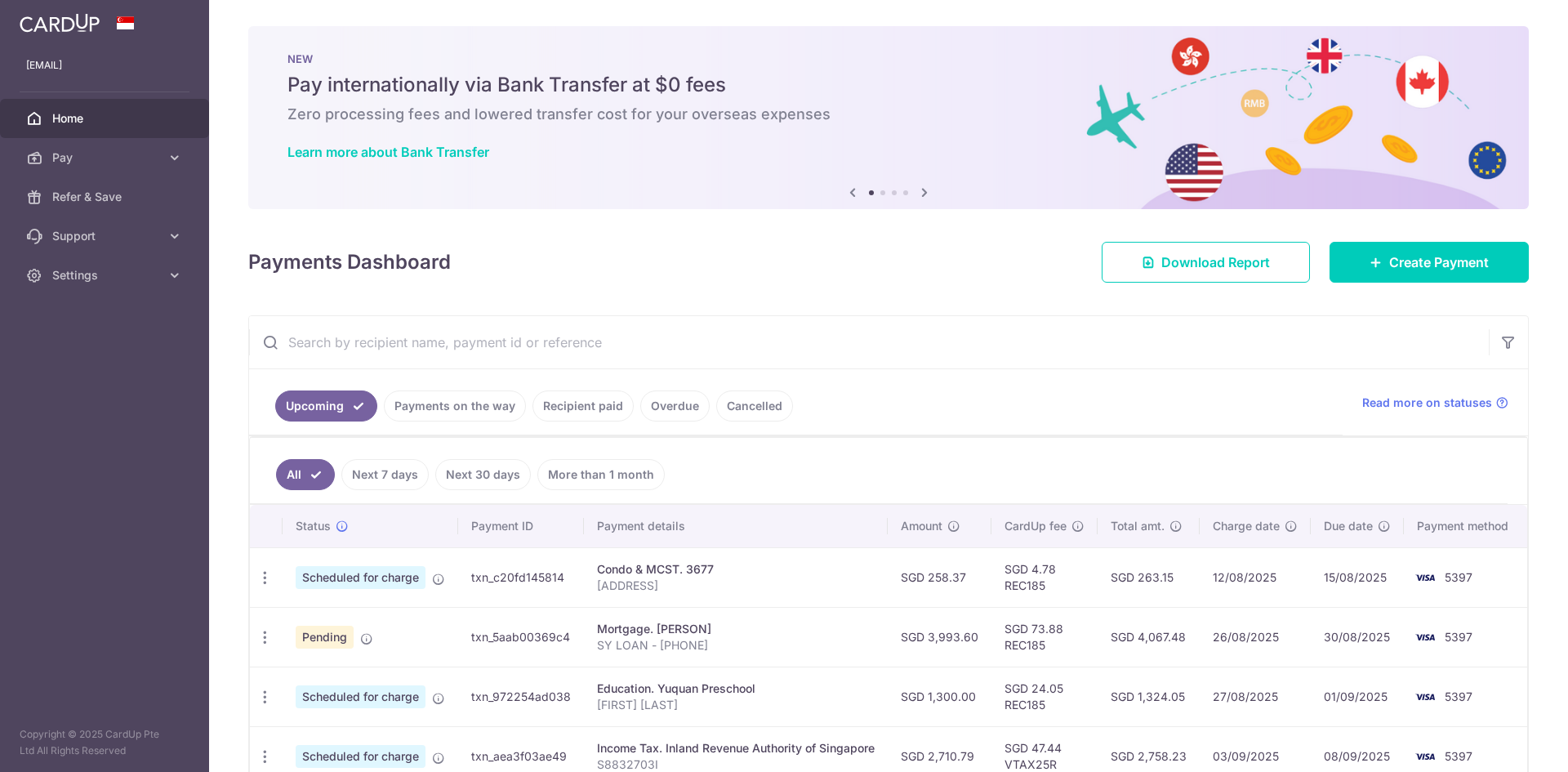 scroll, scrollTop: 0, scrollLeft: 0, axis: both 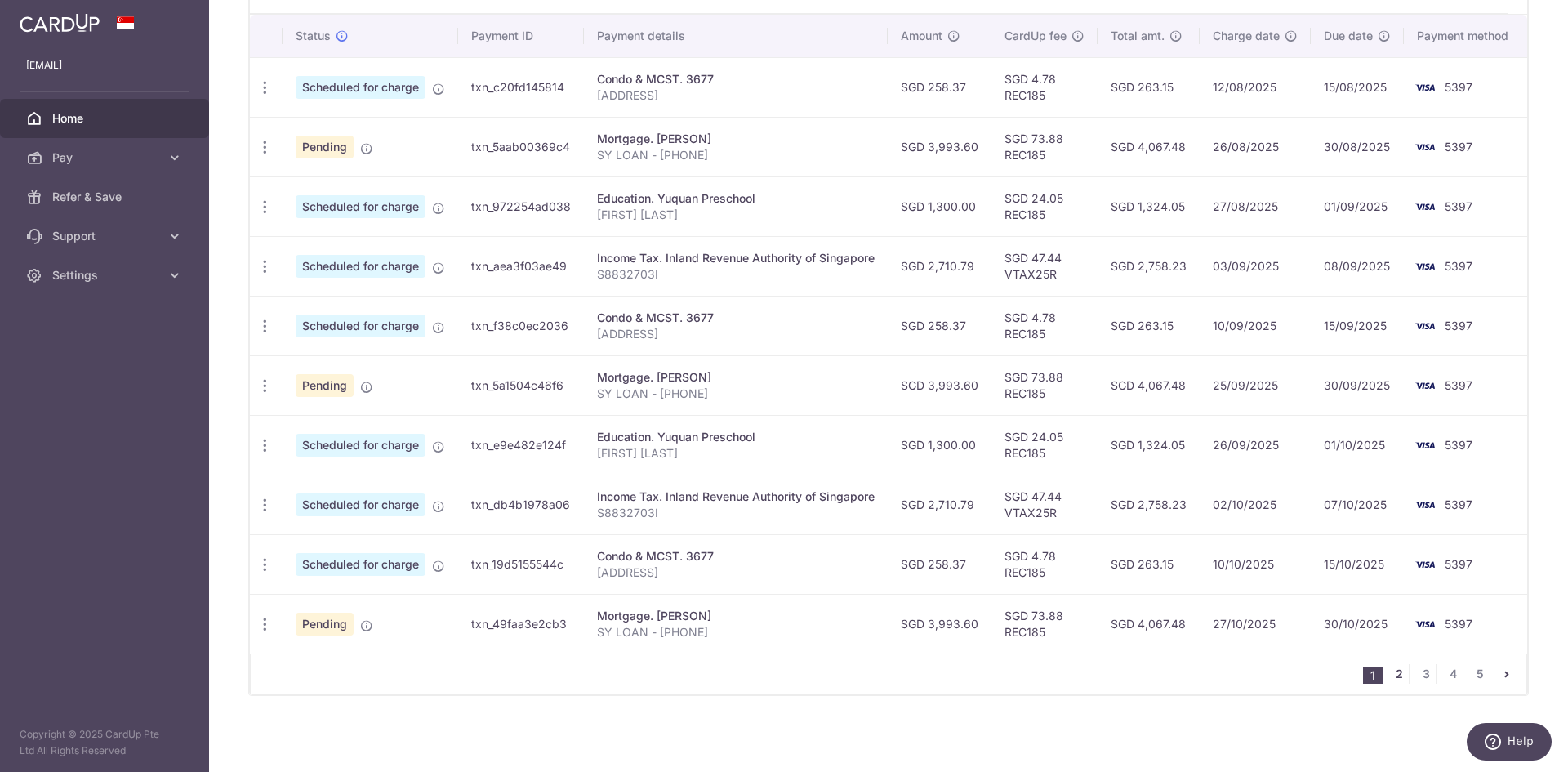 click on "2" at bounding box center [1399, 674] 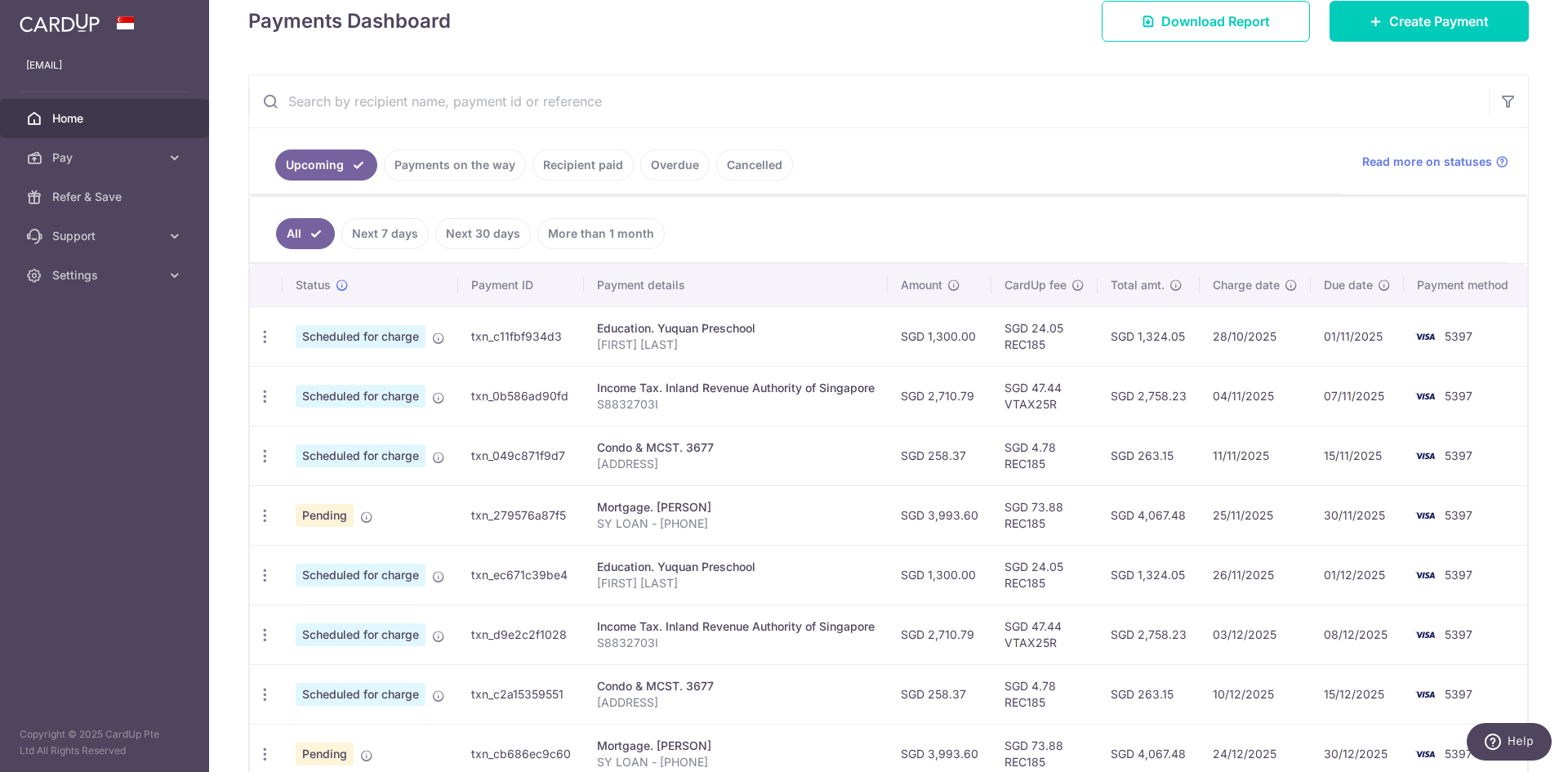 scroll, scrollTop: 245, scrollLeft: 0, axis: vertical 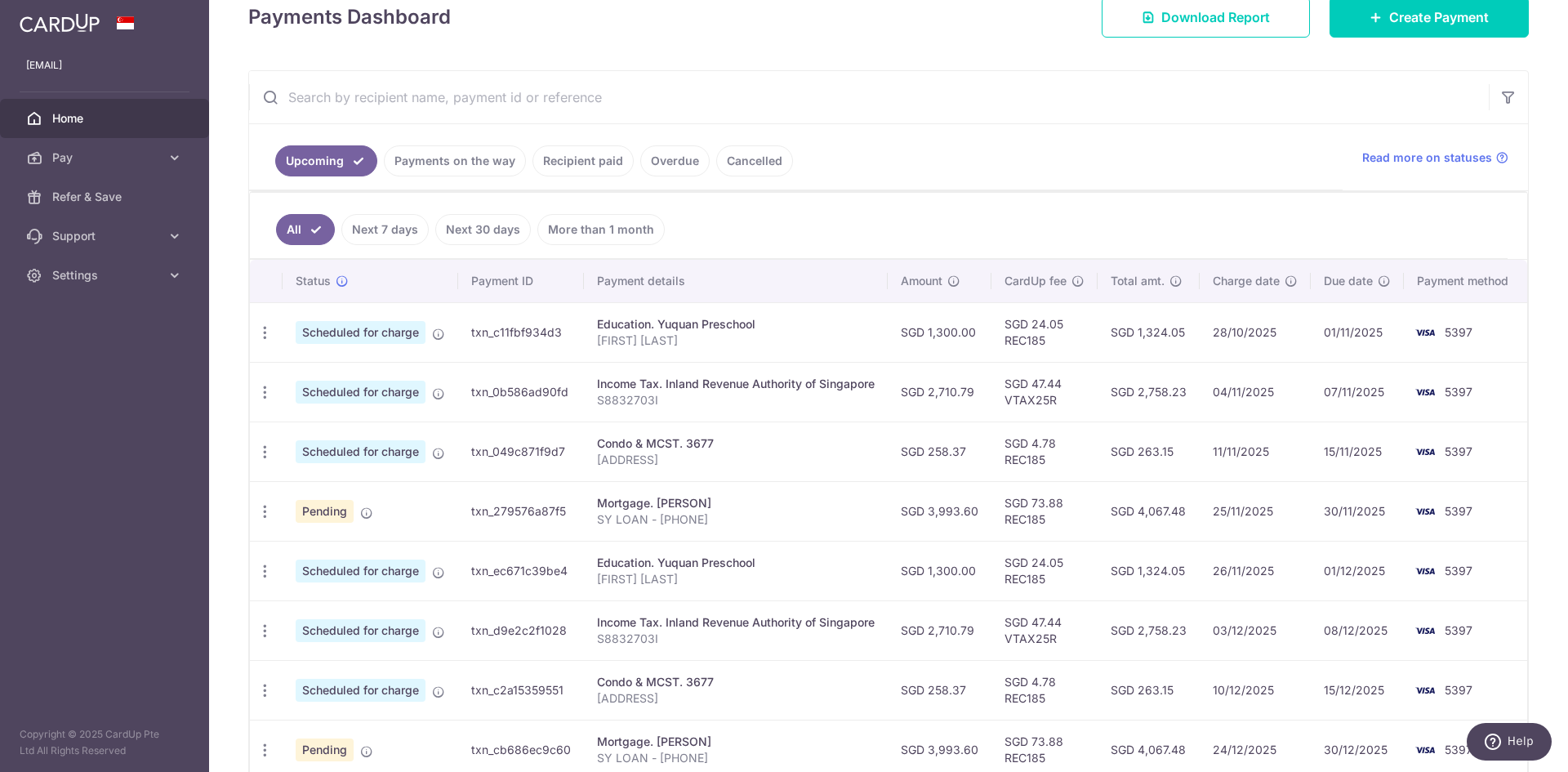 click on "SGD 24.05
REC185" at bounding box center [1045, 332] 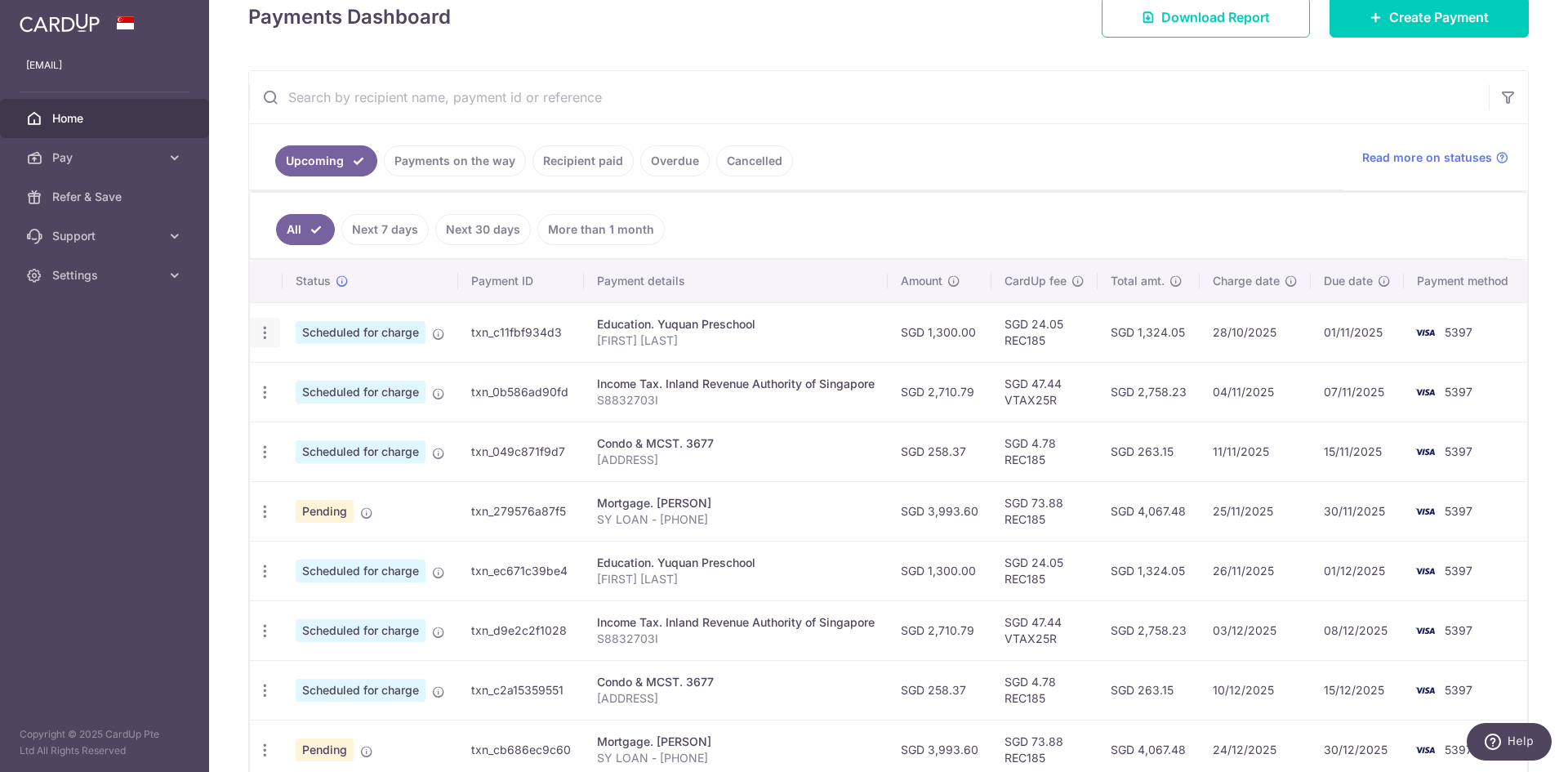click at bounding box center [265, 332] 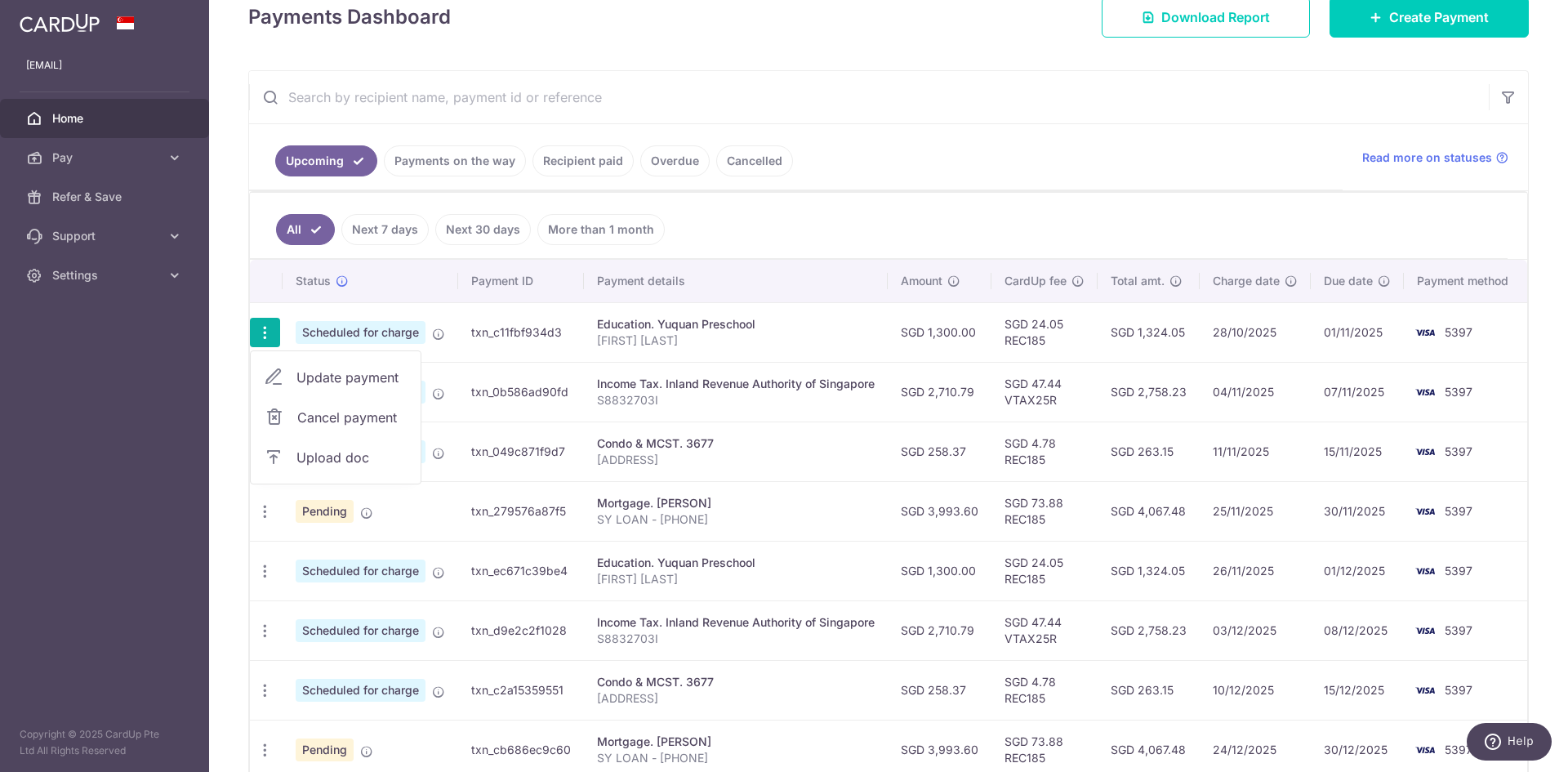 click on "Update payment" at bounding box center [352, 377] 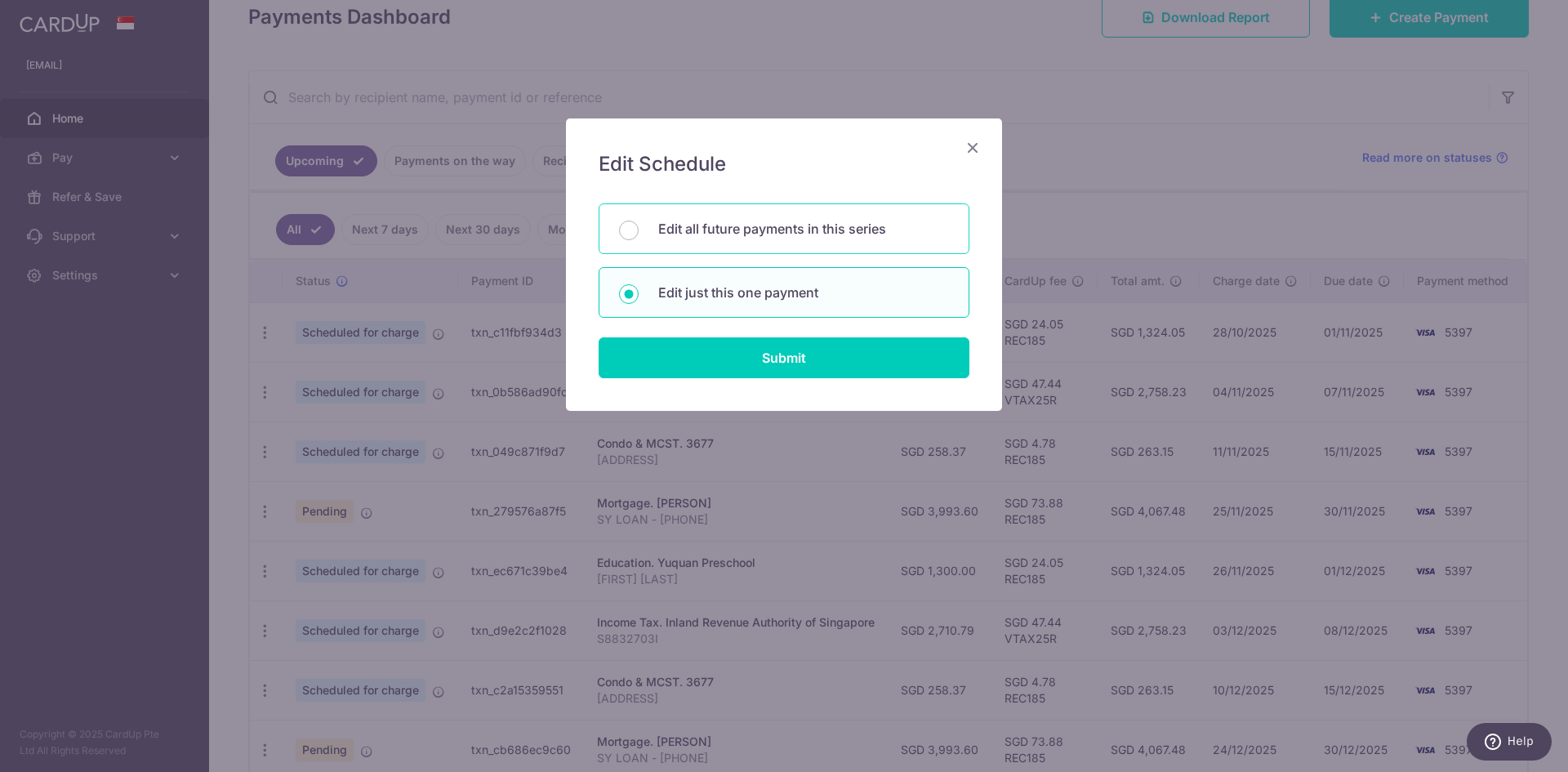 click on "Edit all future payments in this series" at bounding box center [804, 229] 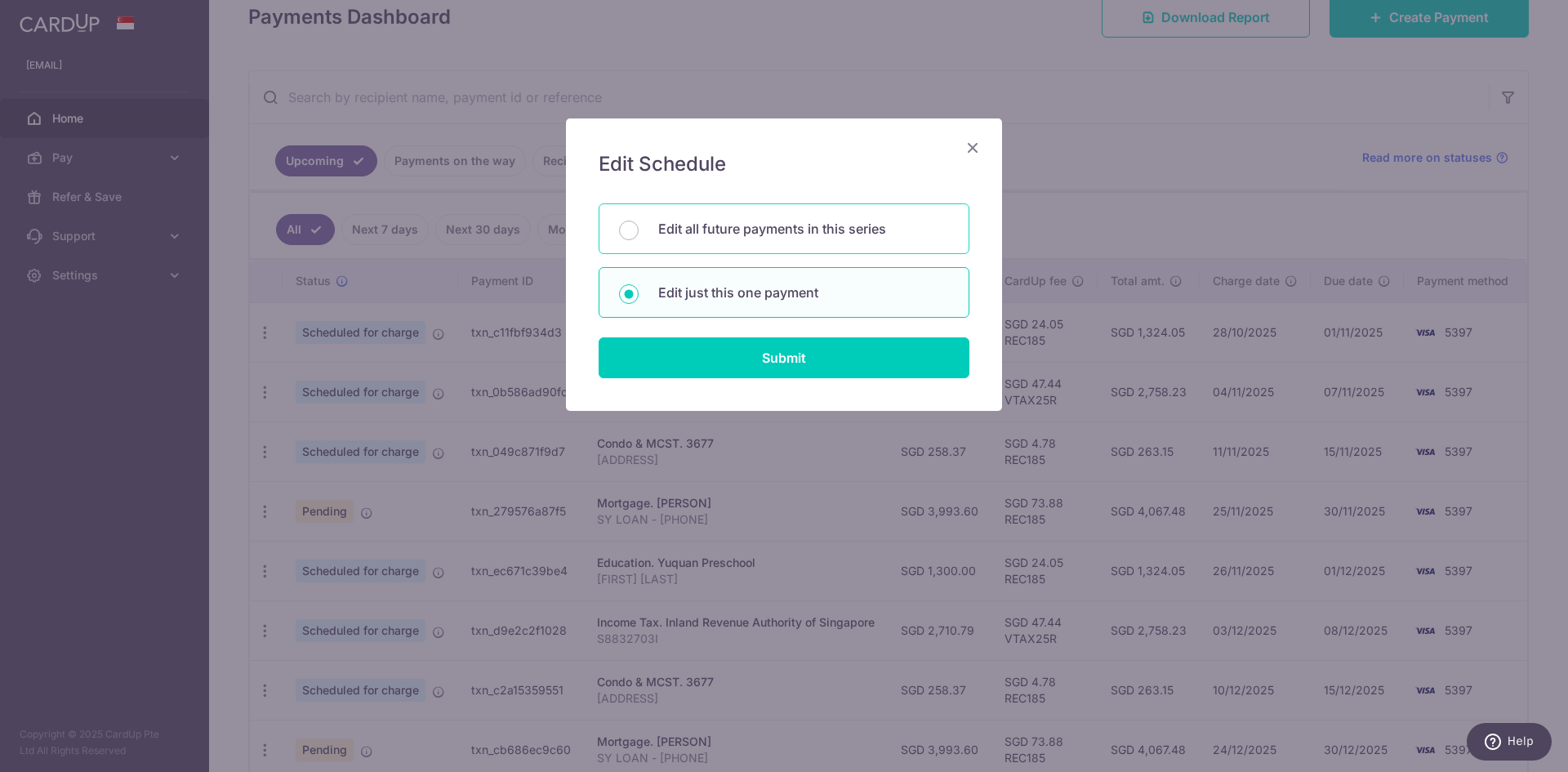 click on "Edit all future payments in this series" at bounding box center [629, 230] 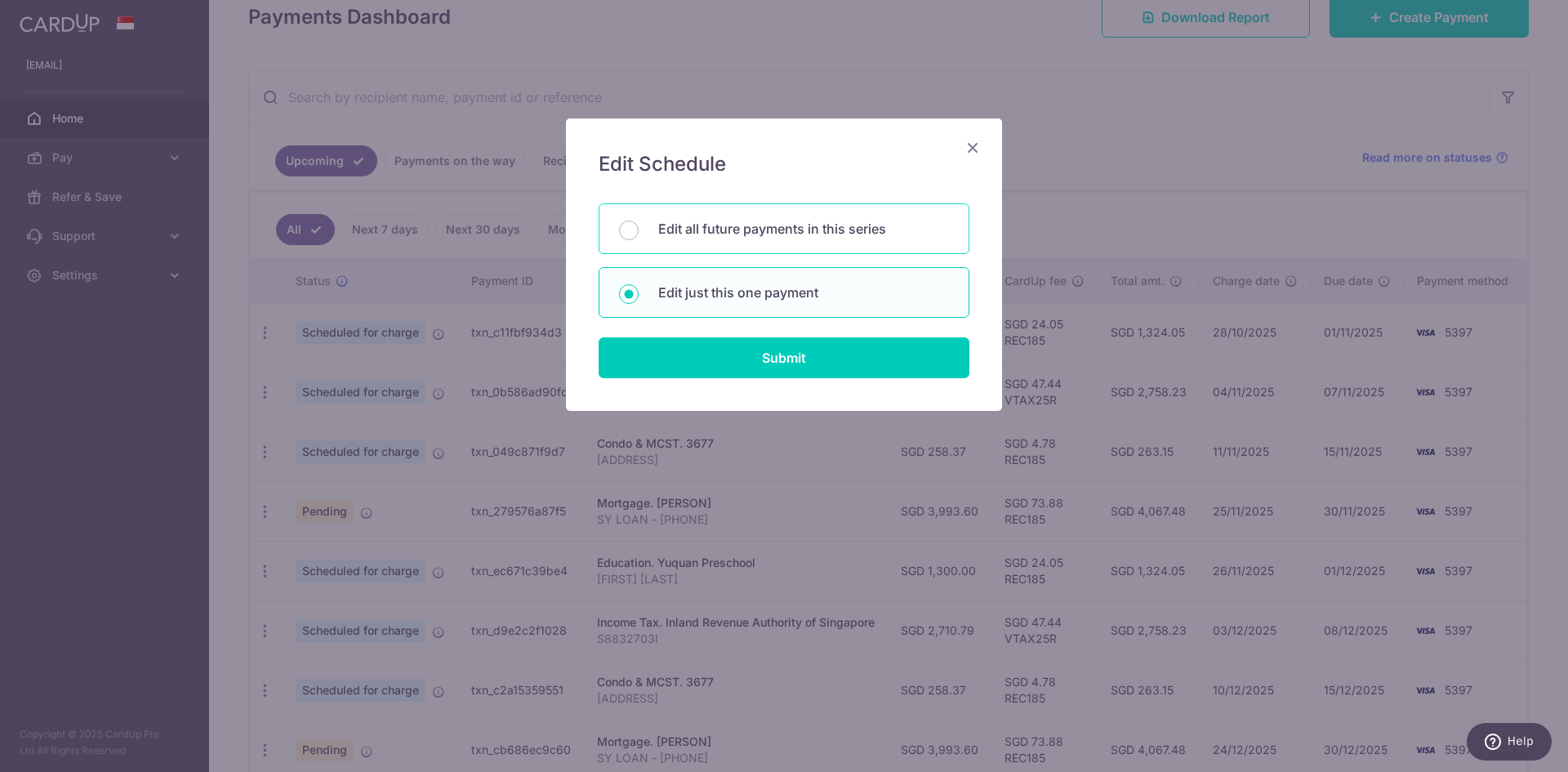 radio on "true" 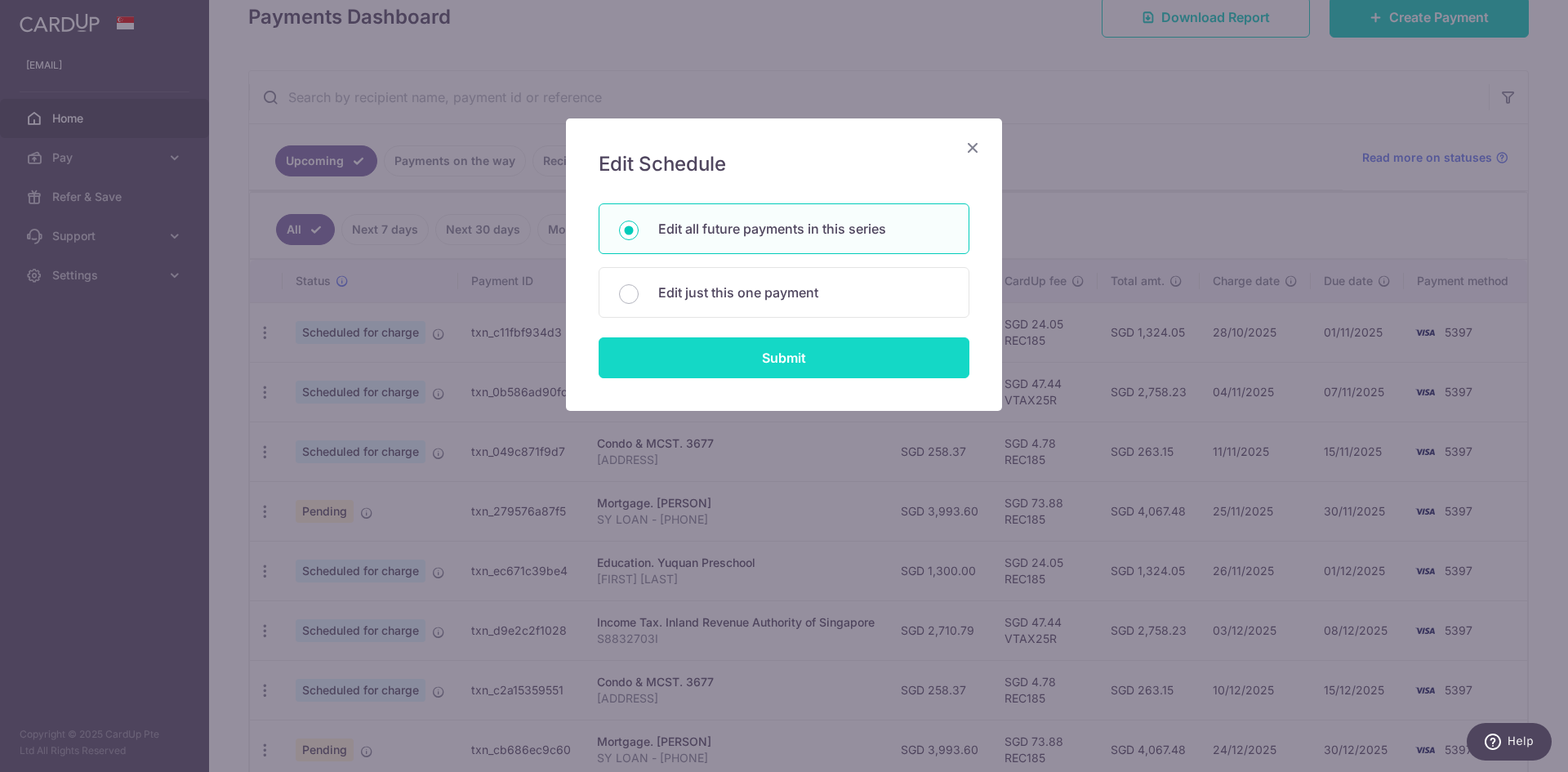 click on "Submit" at bounding box center [784, 358] 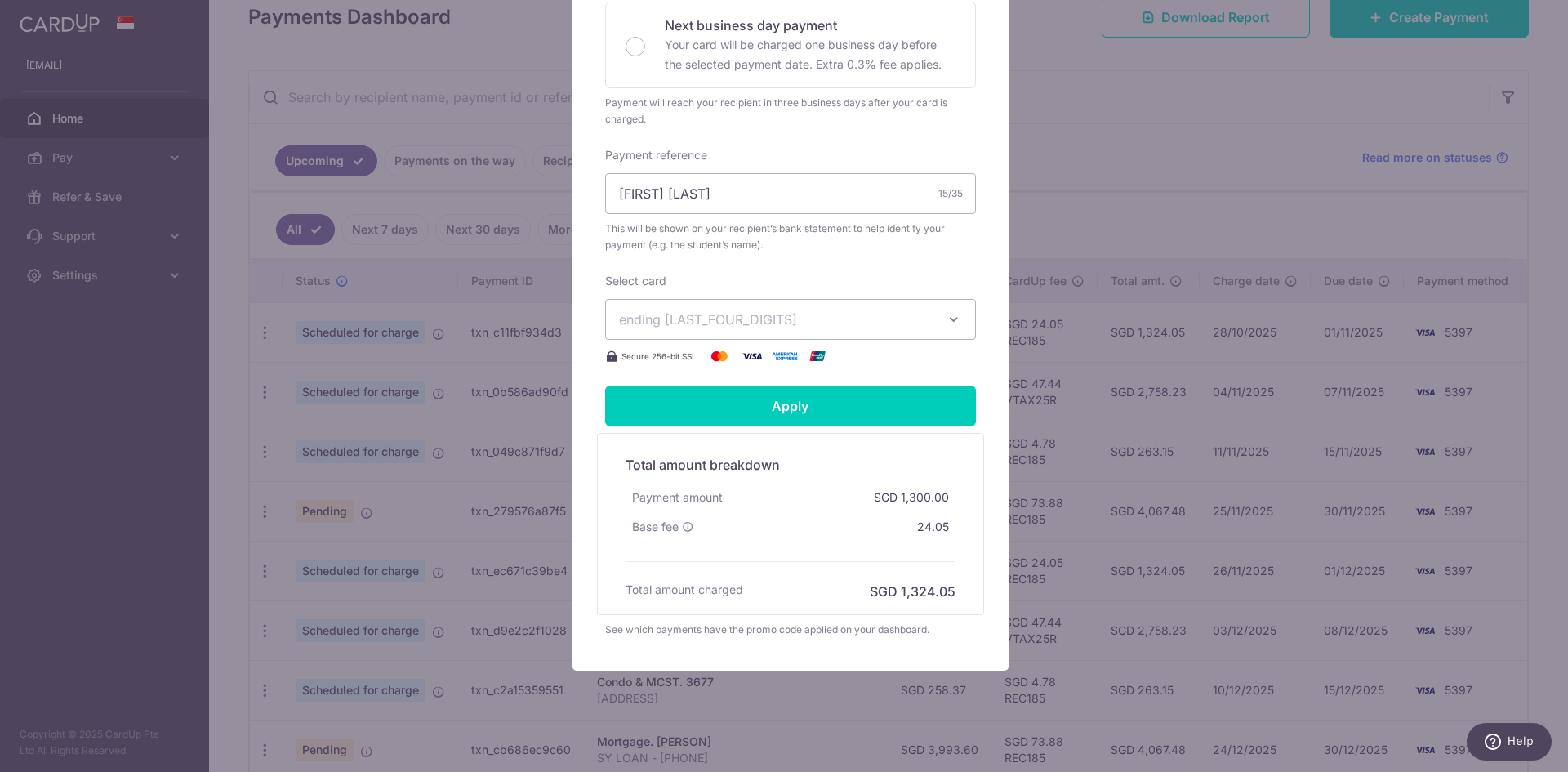 scroll, scrollTop: 454, scrollLeft: 0, axis: vertical 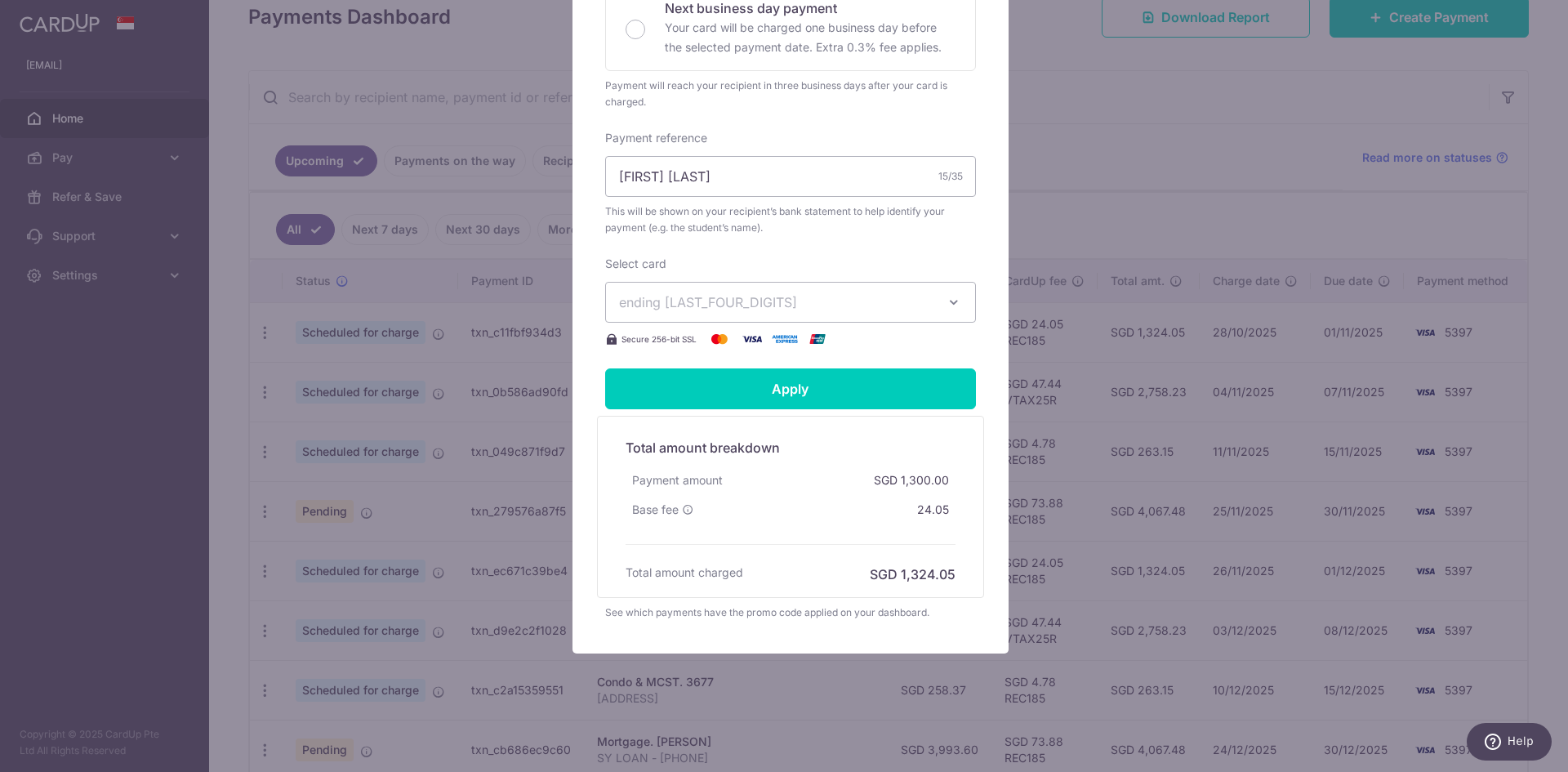 click on "Base fee" at bounding box center (662, 510) 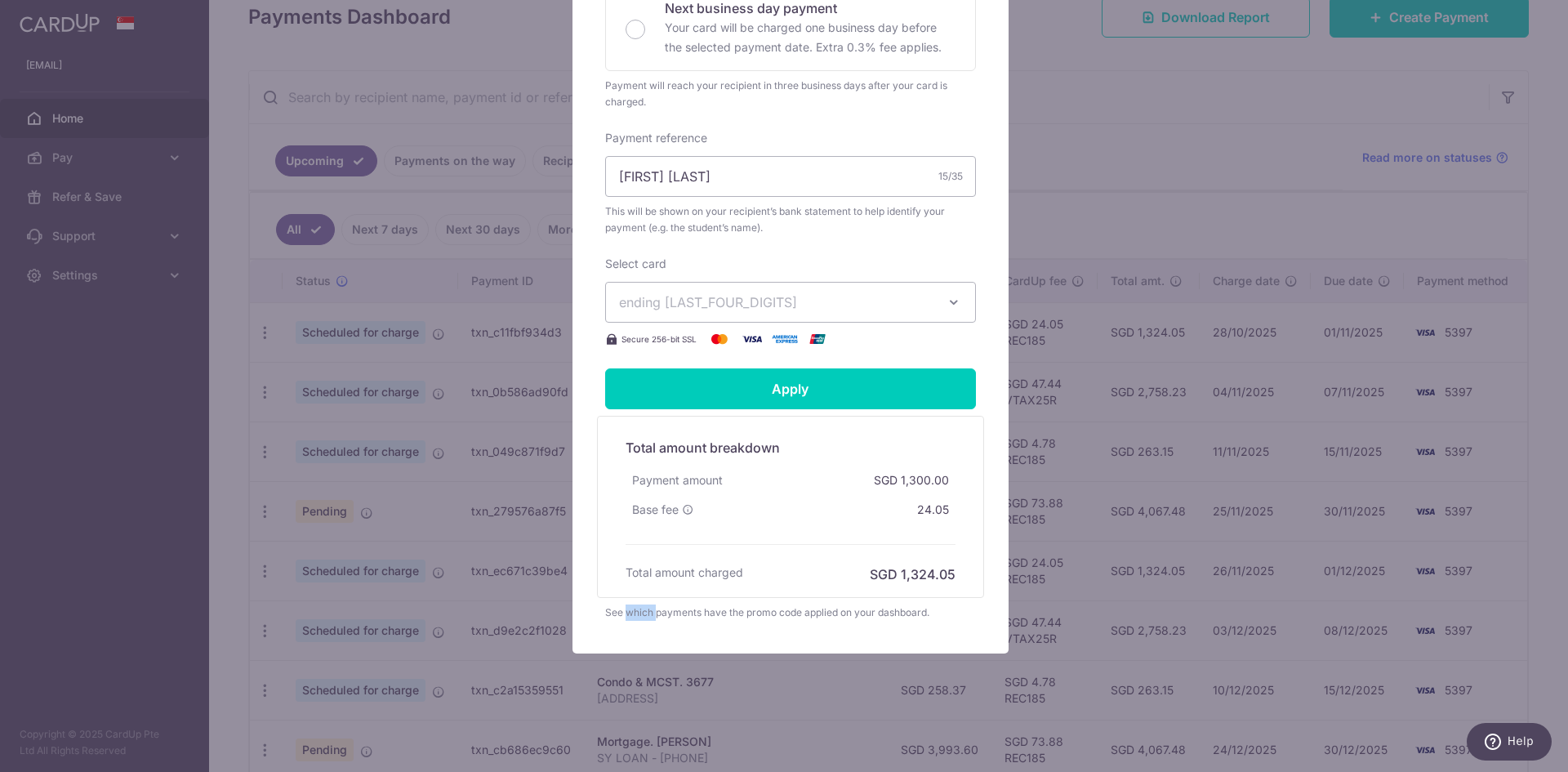 click on "See which payments have the promo code applied on your dashboard." at bounding box center [791, 613] 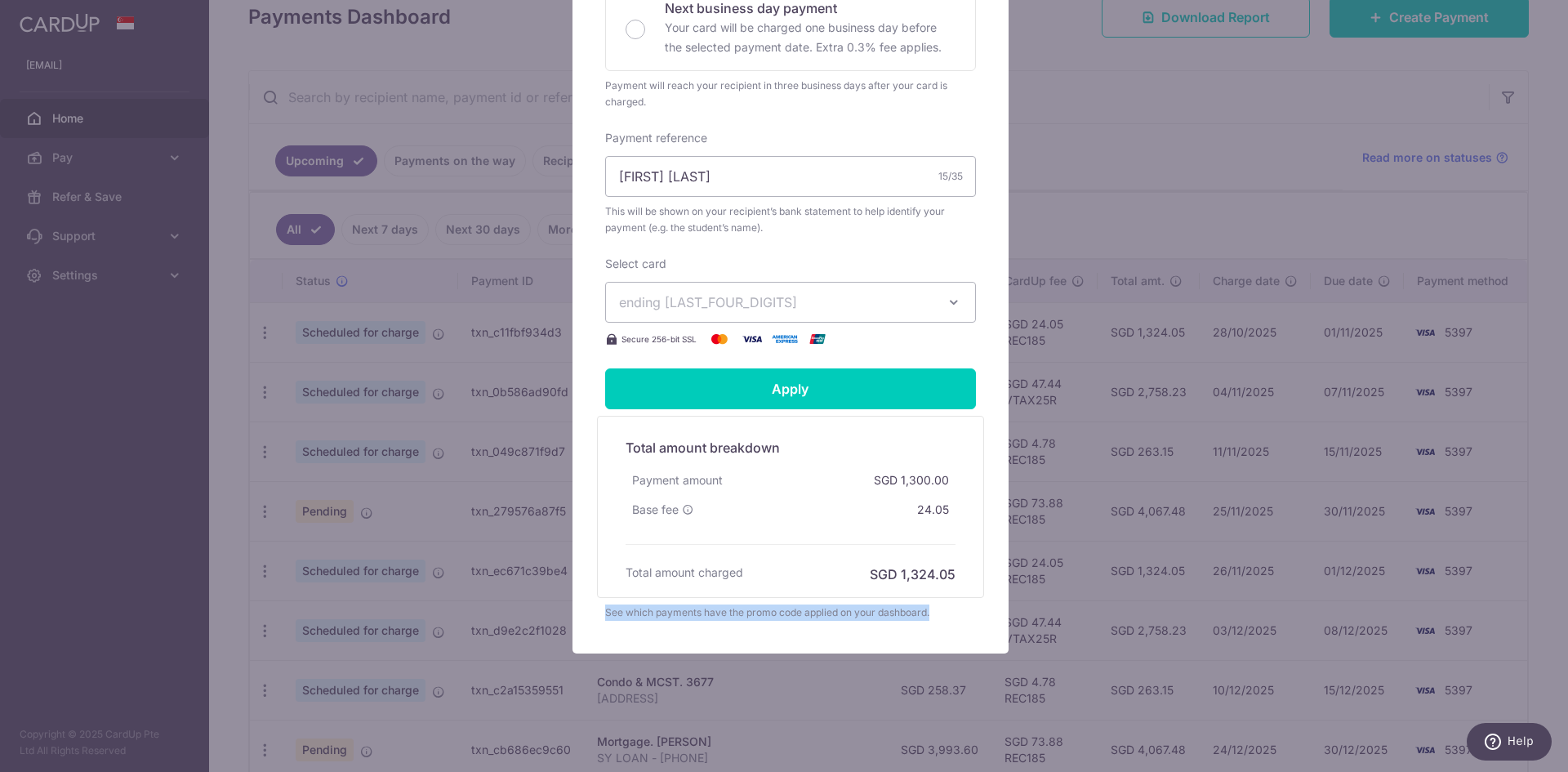 click on "See which payments have the promo code applied on your dashboard." at bounding box center (791, 613) 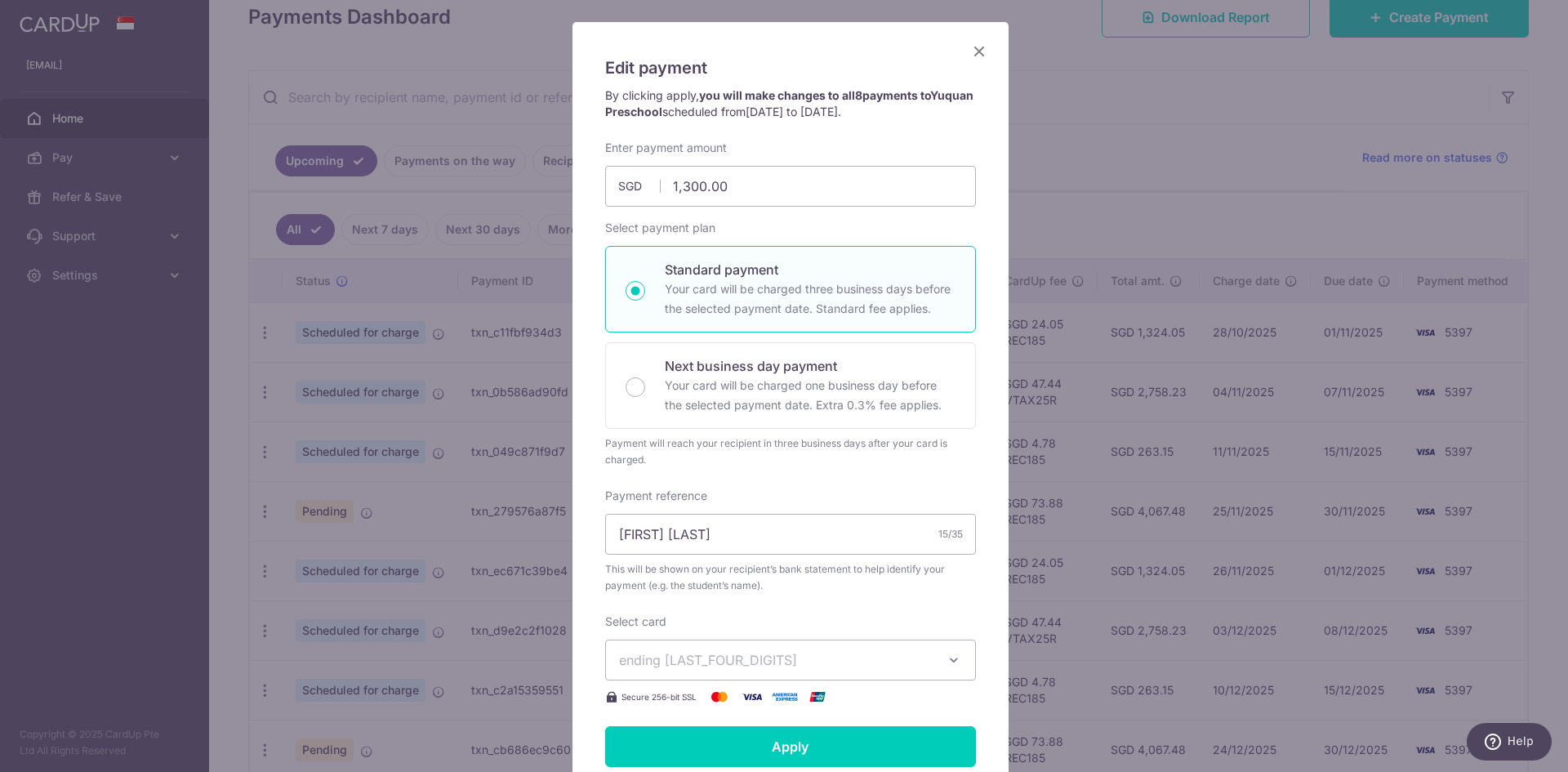 scroll, scrollTop: 46, scrollLeft: 0, axis: vertical 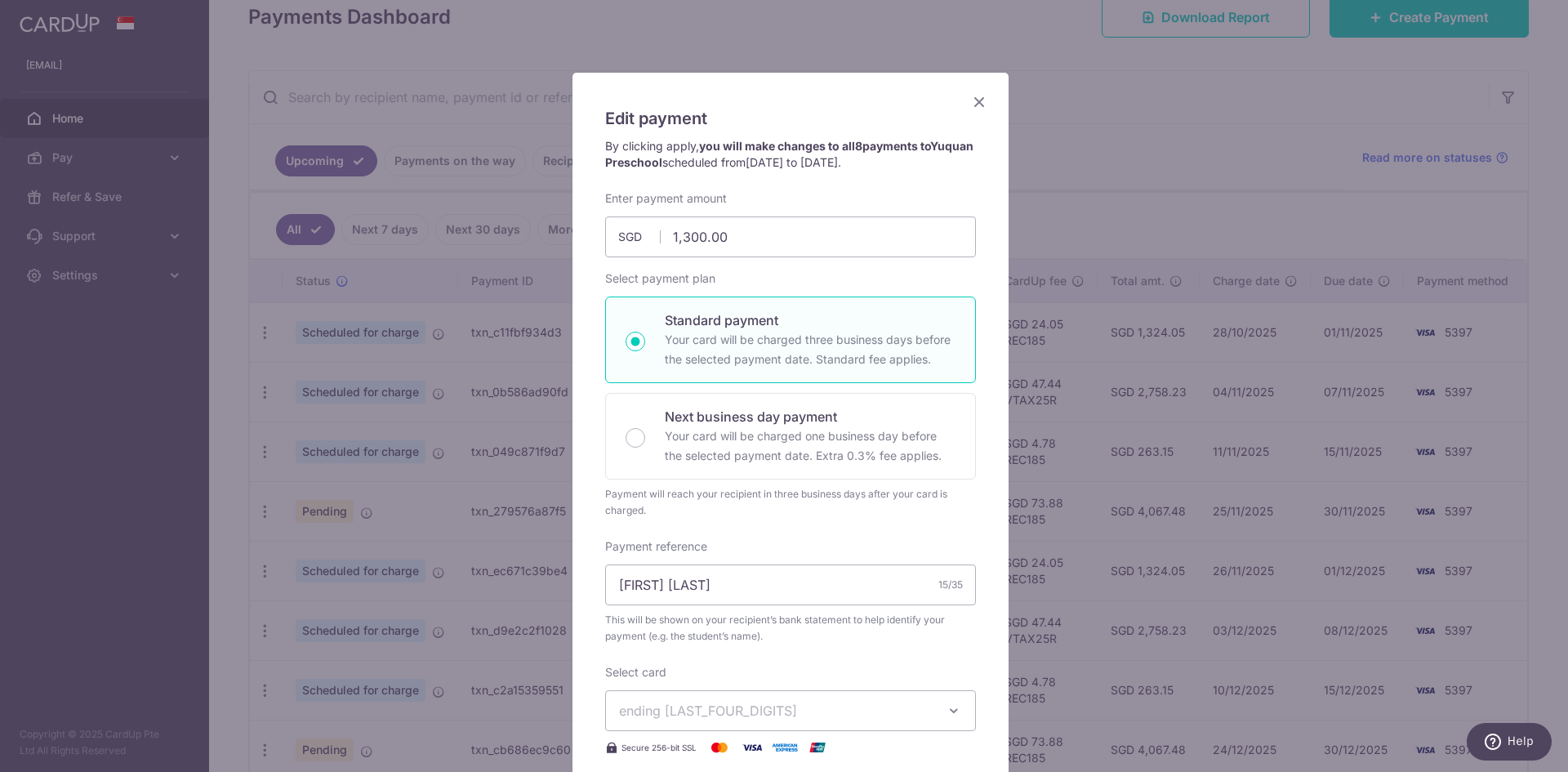 click at bounding box center (979, 101) 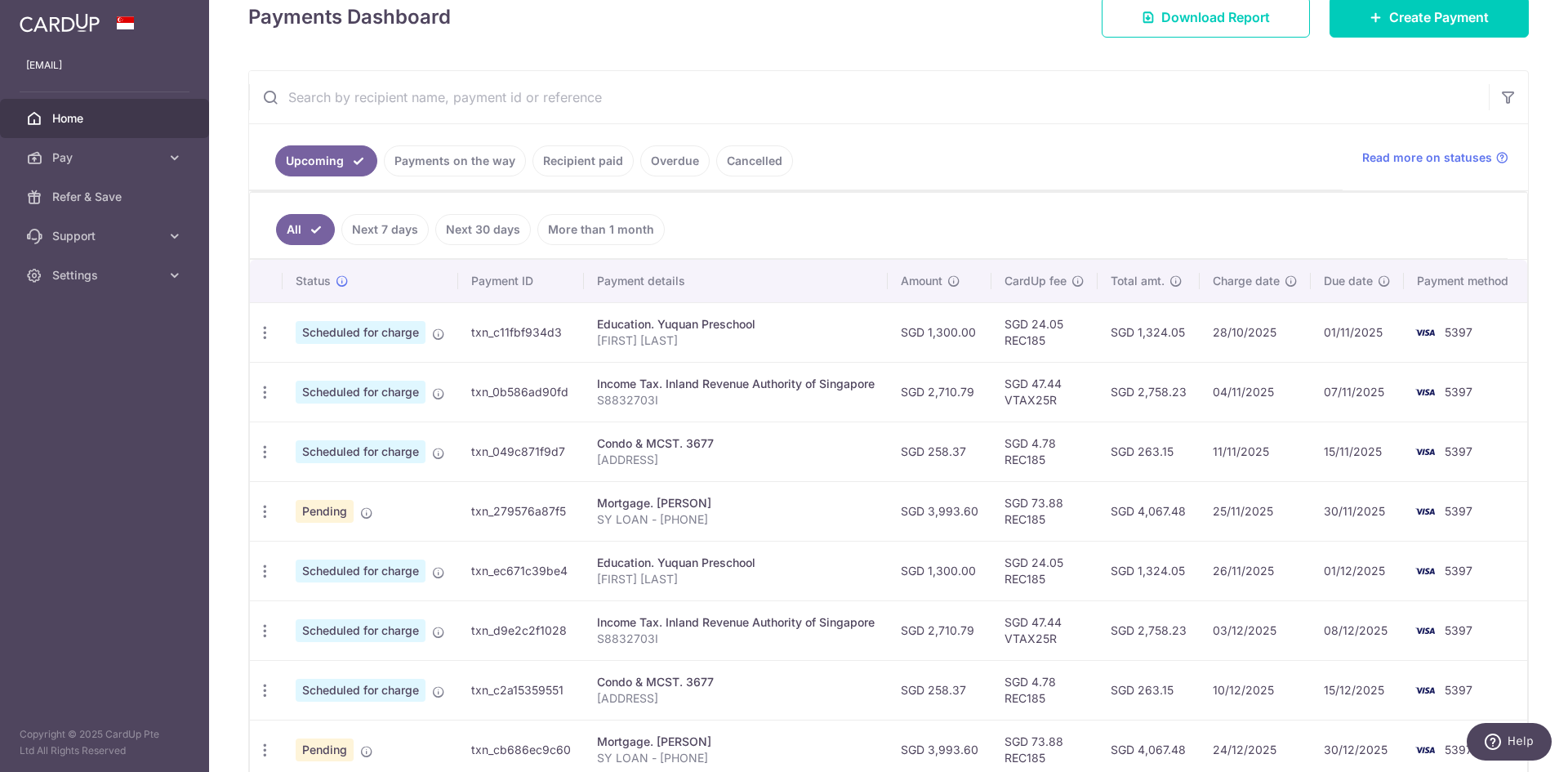 click on "SGD 24.05
REC185" at bounding box center (1045, 332) 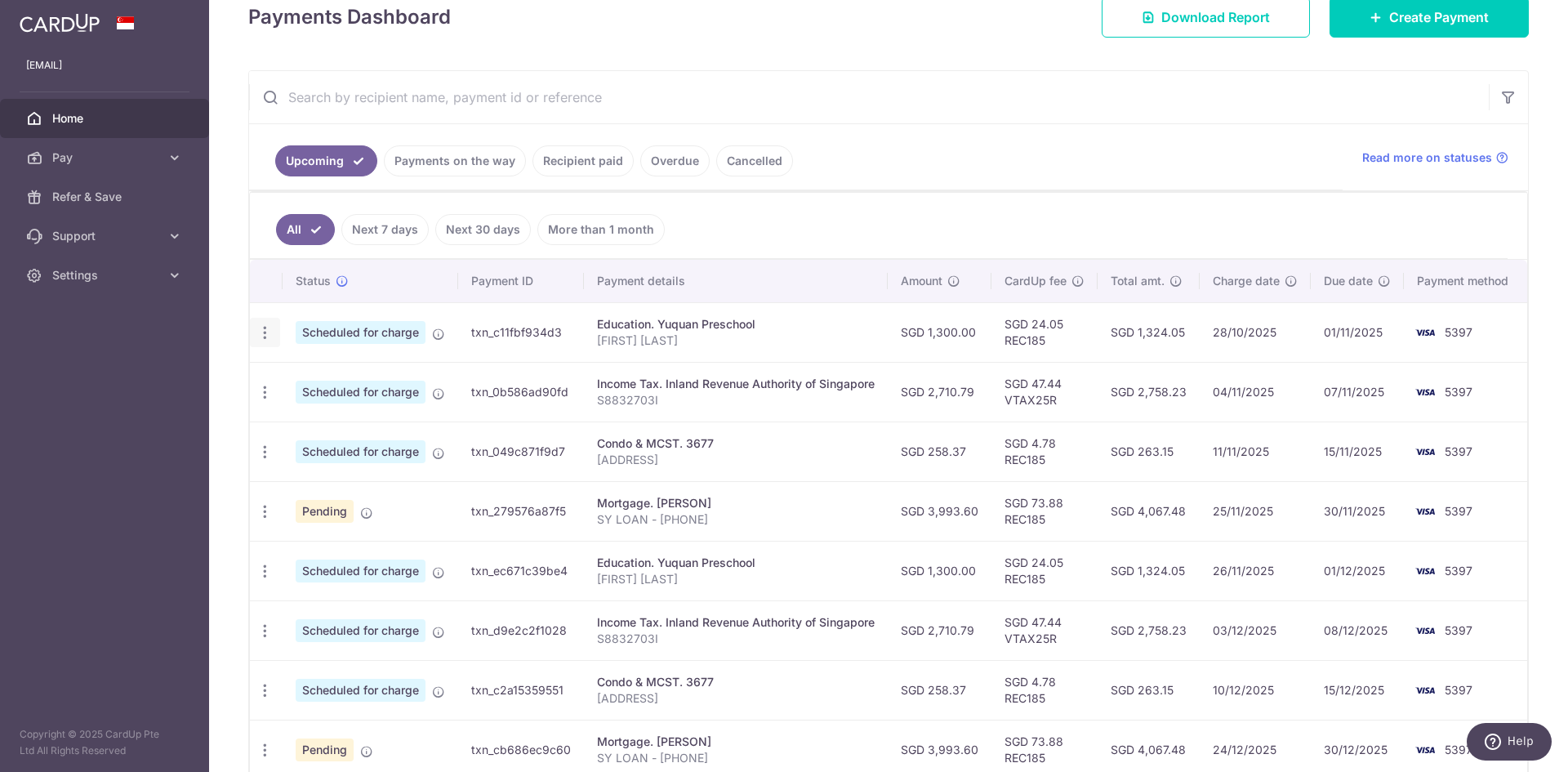 click at bounding box center (265, 332) 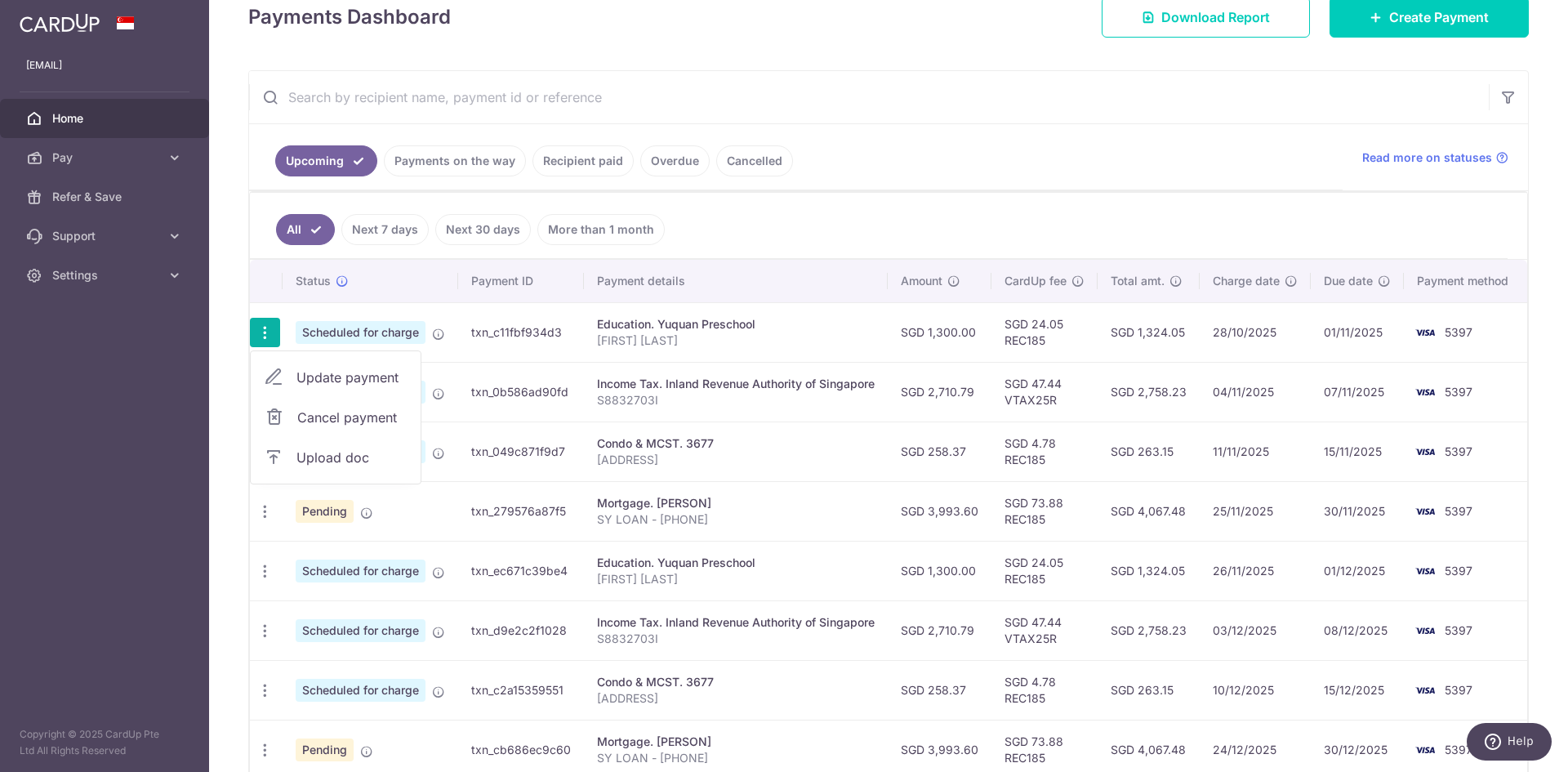 click at bounding box center [274, 377] 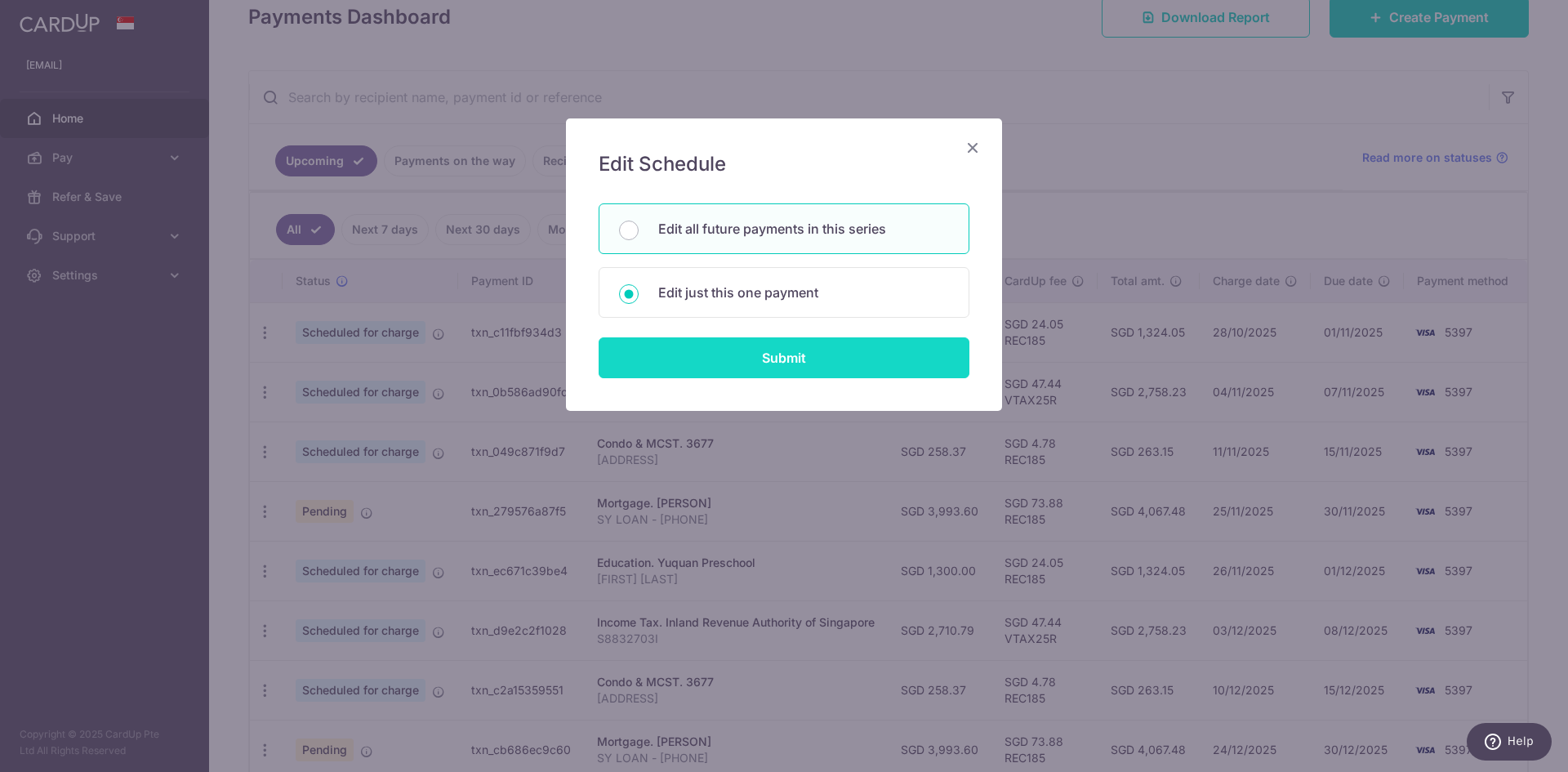 click on "Submit" at bounding box center (784, 358) 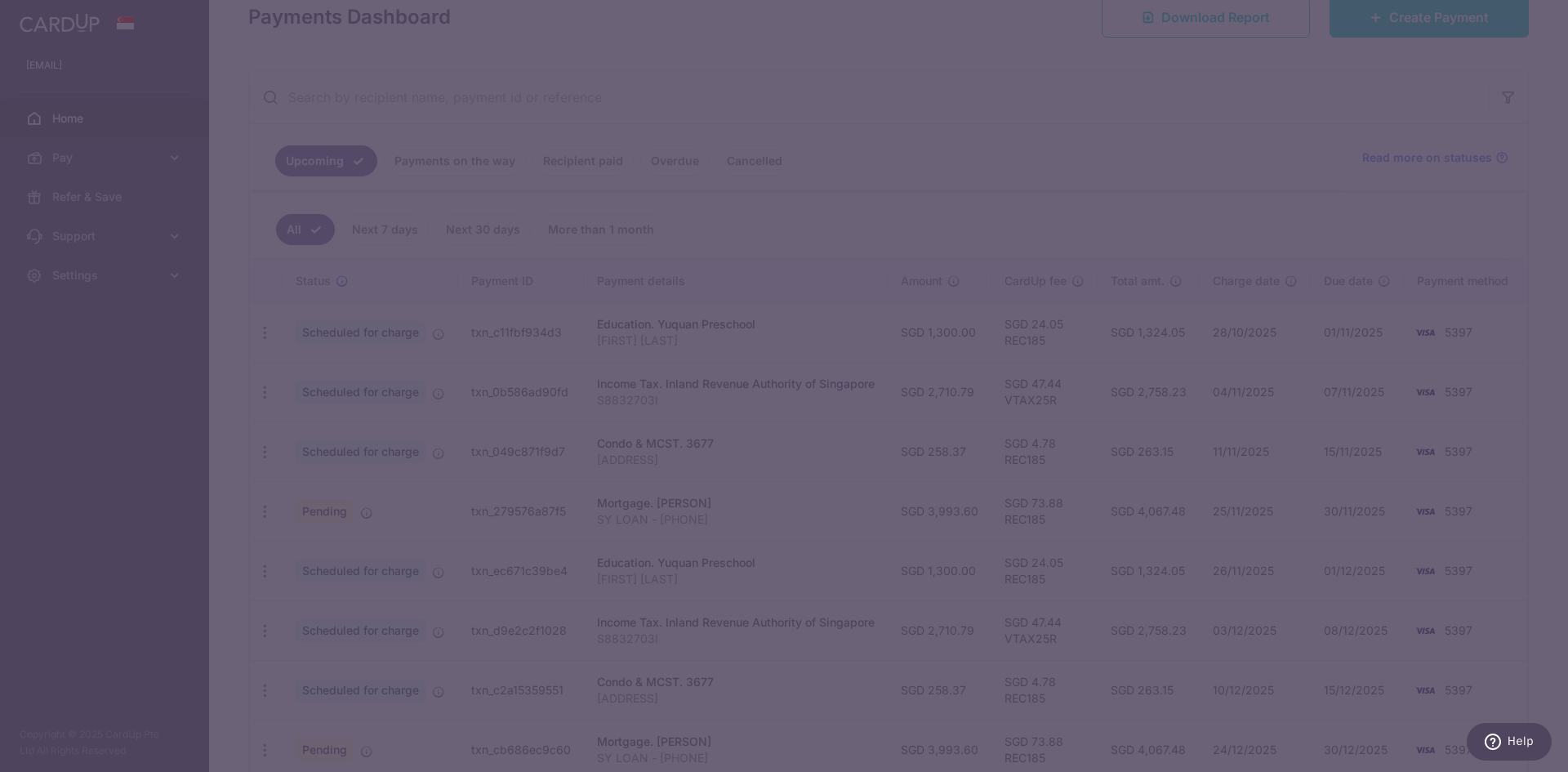 scroll, scrollTop: 0, scrollLeft: 0, axis: both 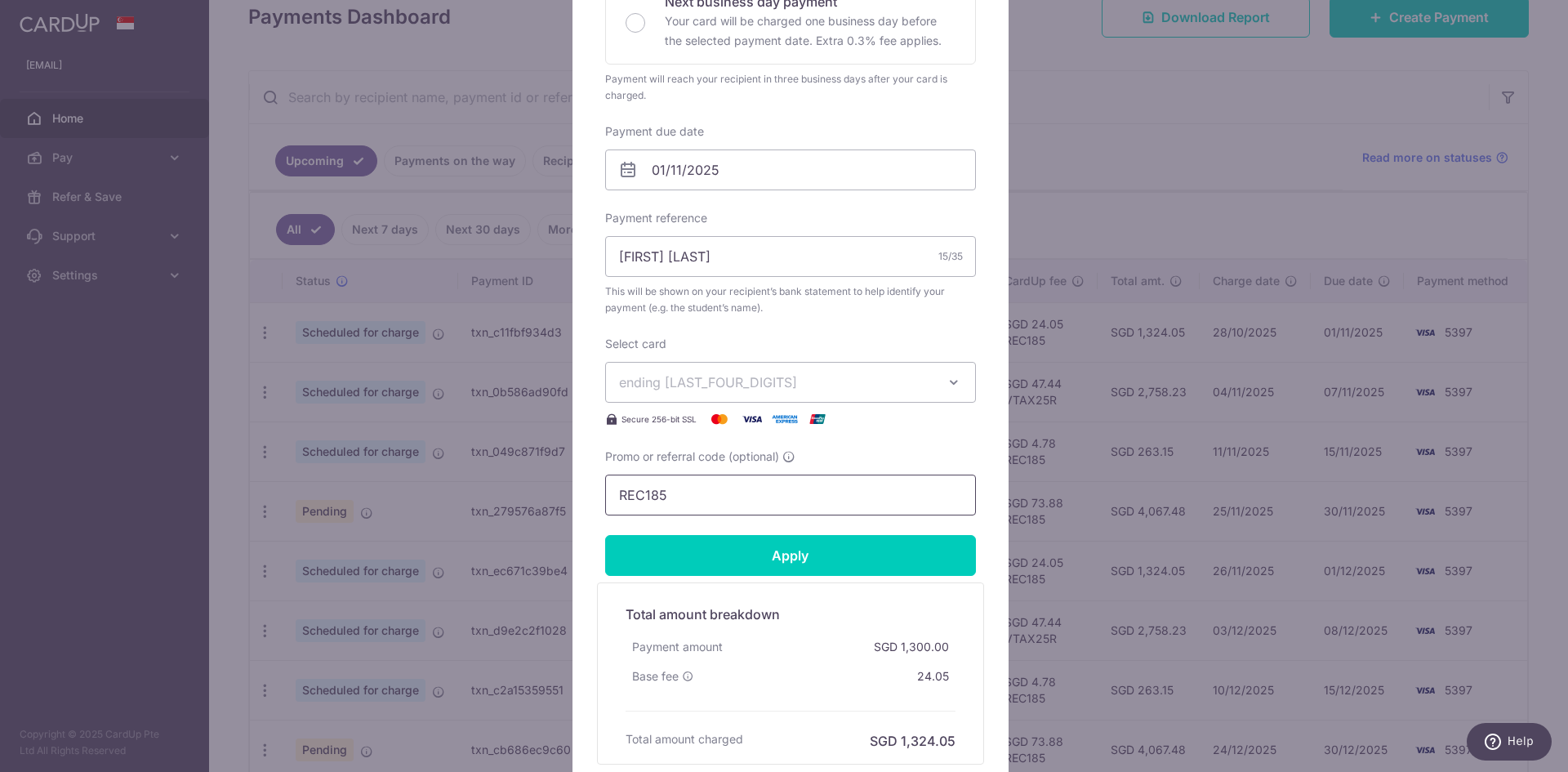 click on "REC185" at bounding box center (791, 495) 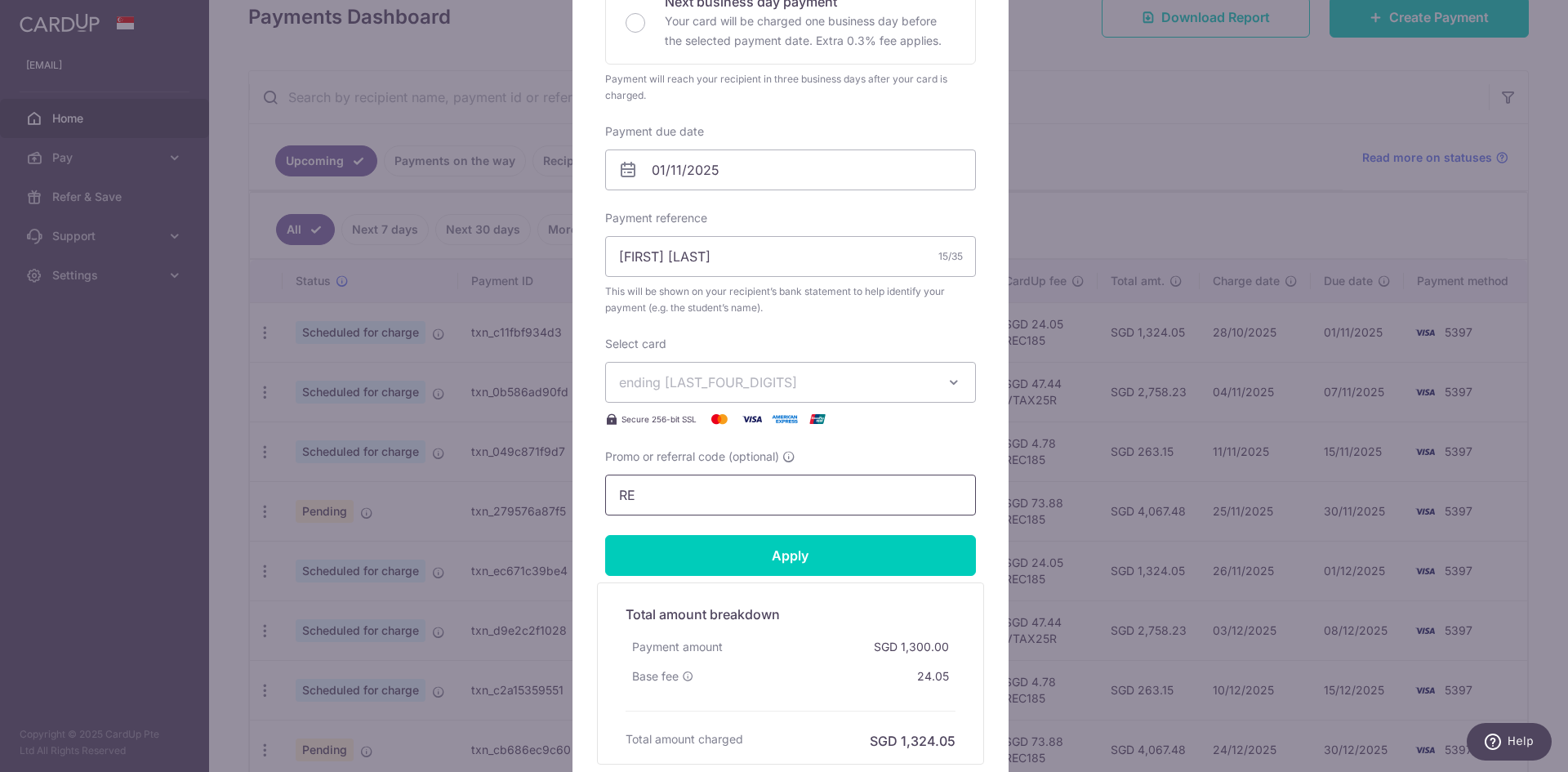 type on "R" 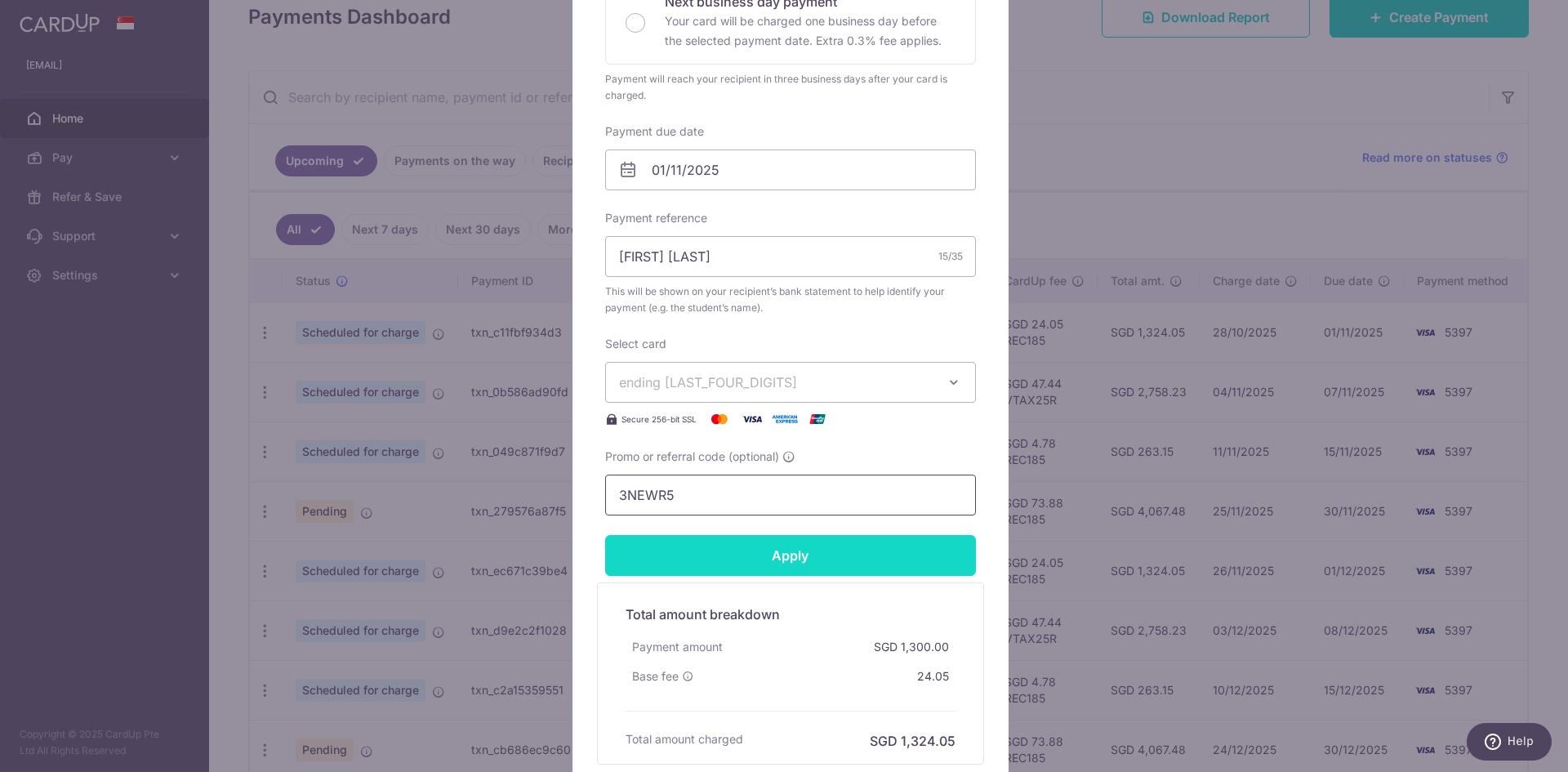 type on "3NEWR5" 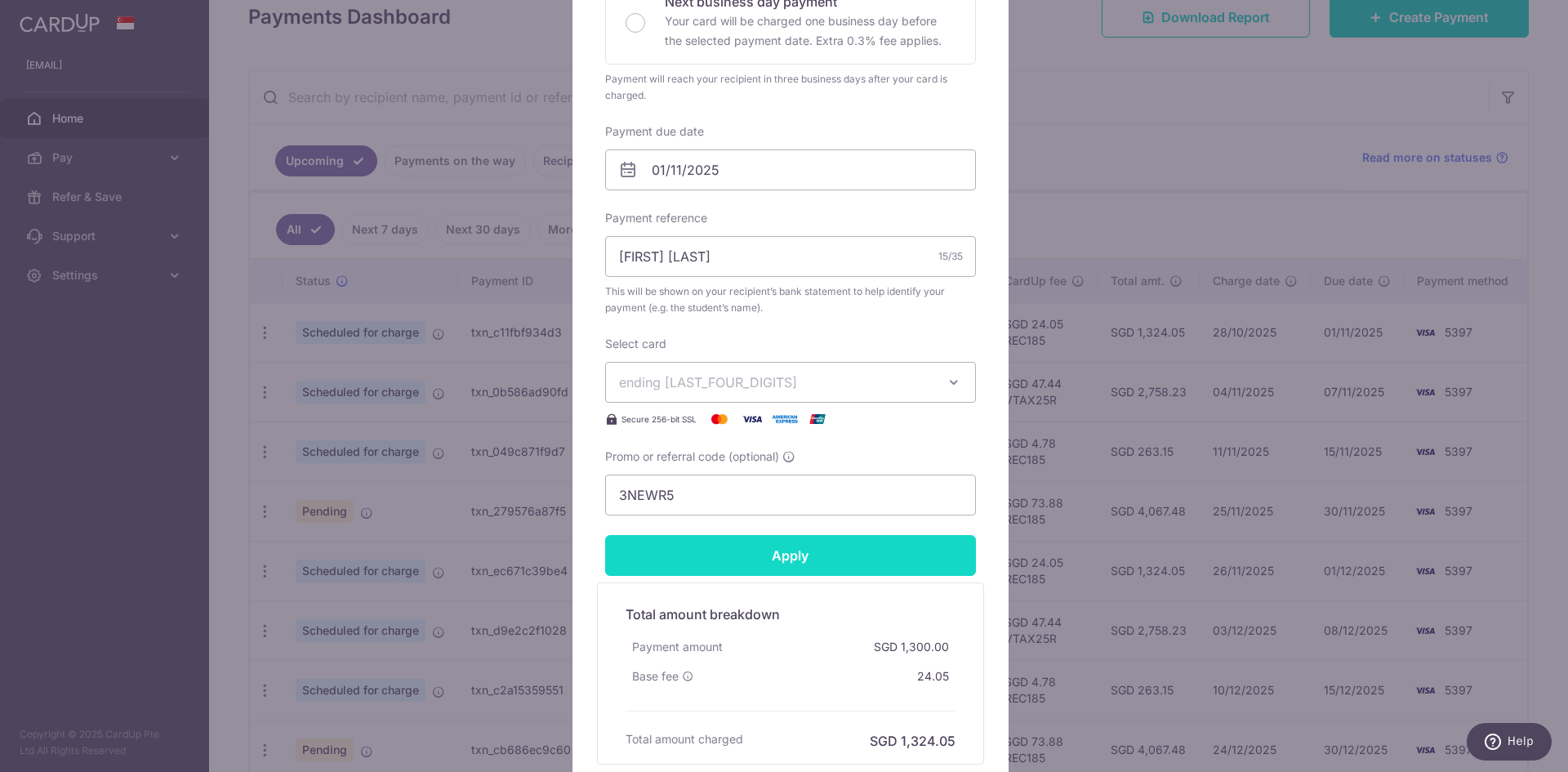 click on "Apply" at bounding box center (791, 556) 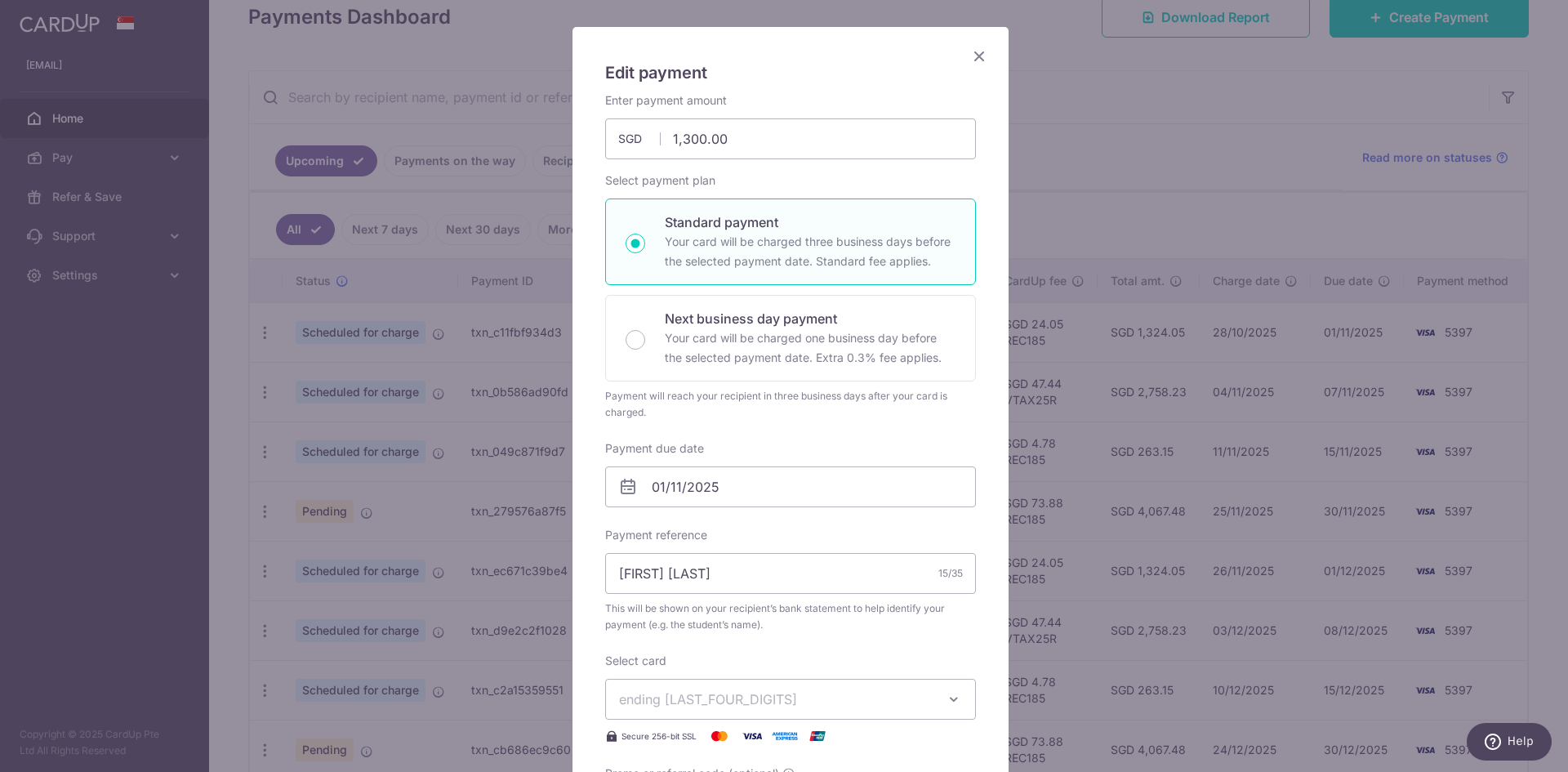 scroll, scrollTop: 82, scrollLeft: 0, axis: vertical 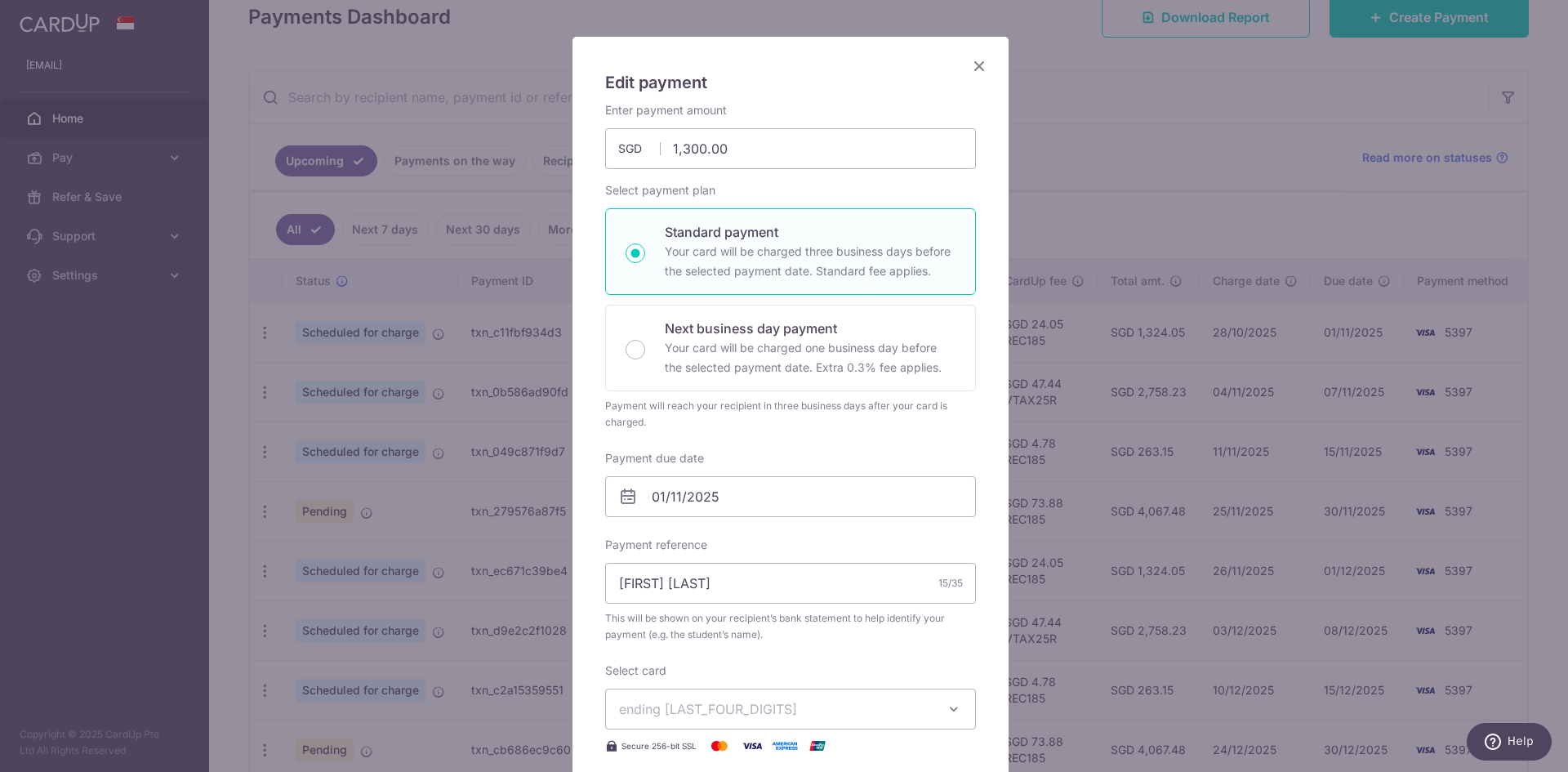 click on "Edit payment
By clicking apply,  you will make changes to all  8  payments to  Yuquan Preschool   scheduled from
01/11/2025 to 15/06/2026 .
By clicking below, you confirm you are editing this payment to  Yuquan Preschool   on
01/11/2025 .
1,300.00 8" at bounding box center (784, 386) 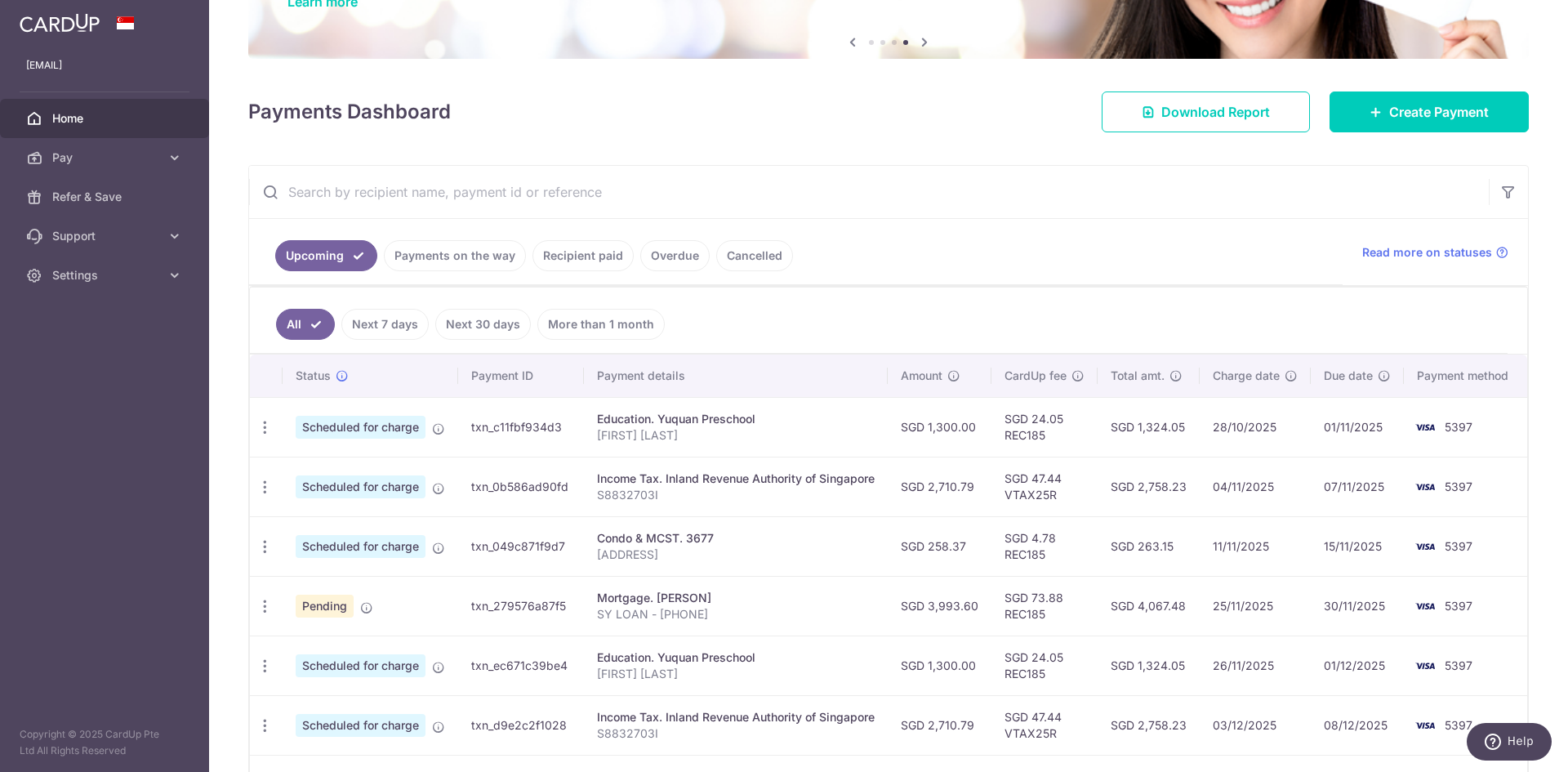 scroll, scrollTop: 0, scrollLeft: 0, axis: both 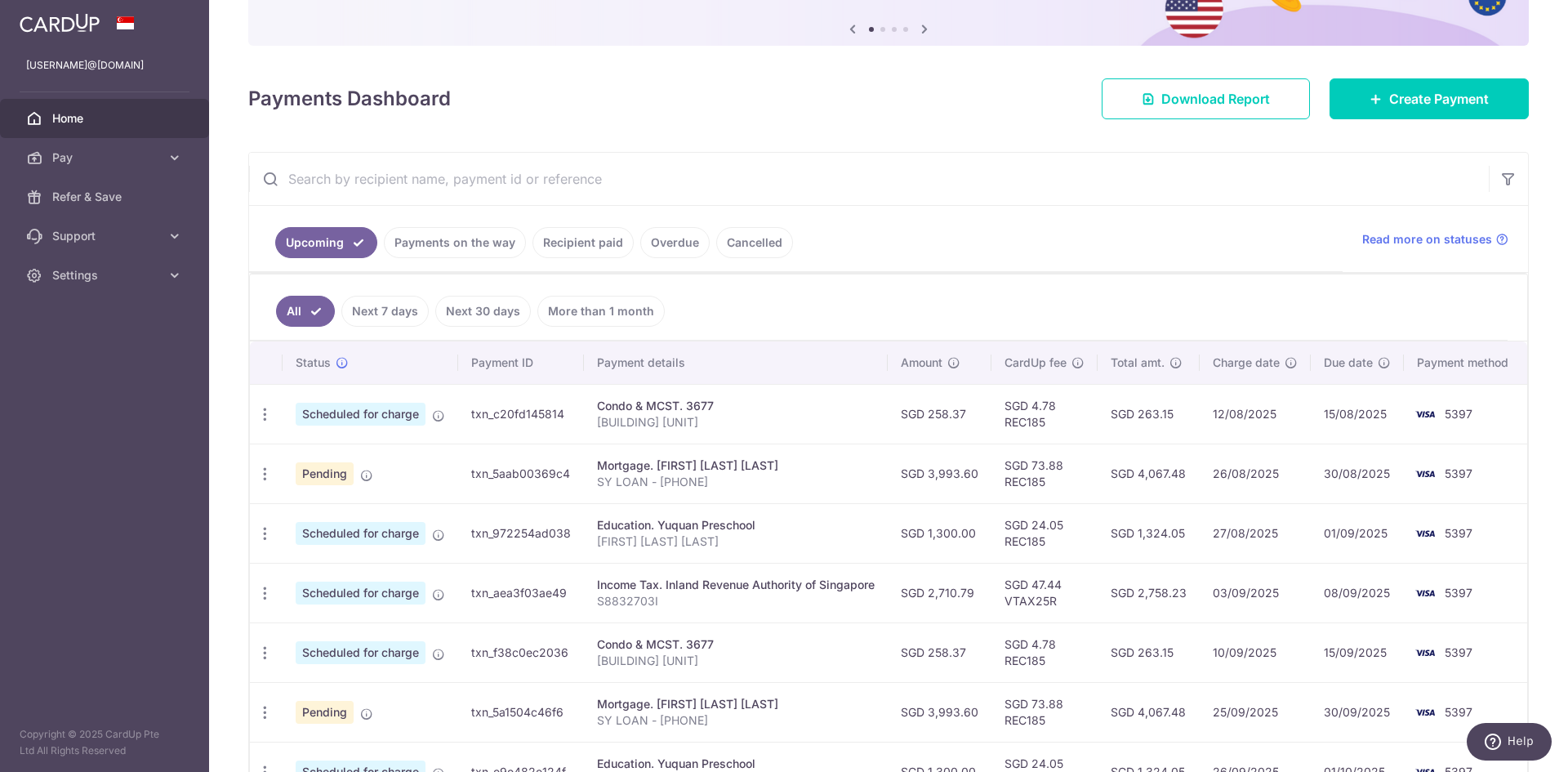 click at bounding box center (60, 23) 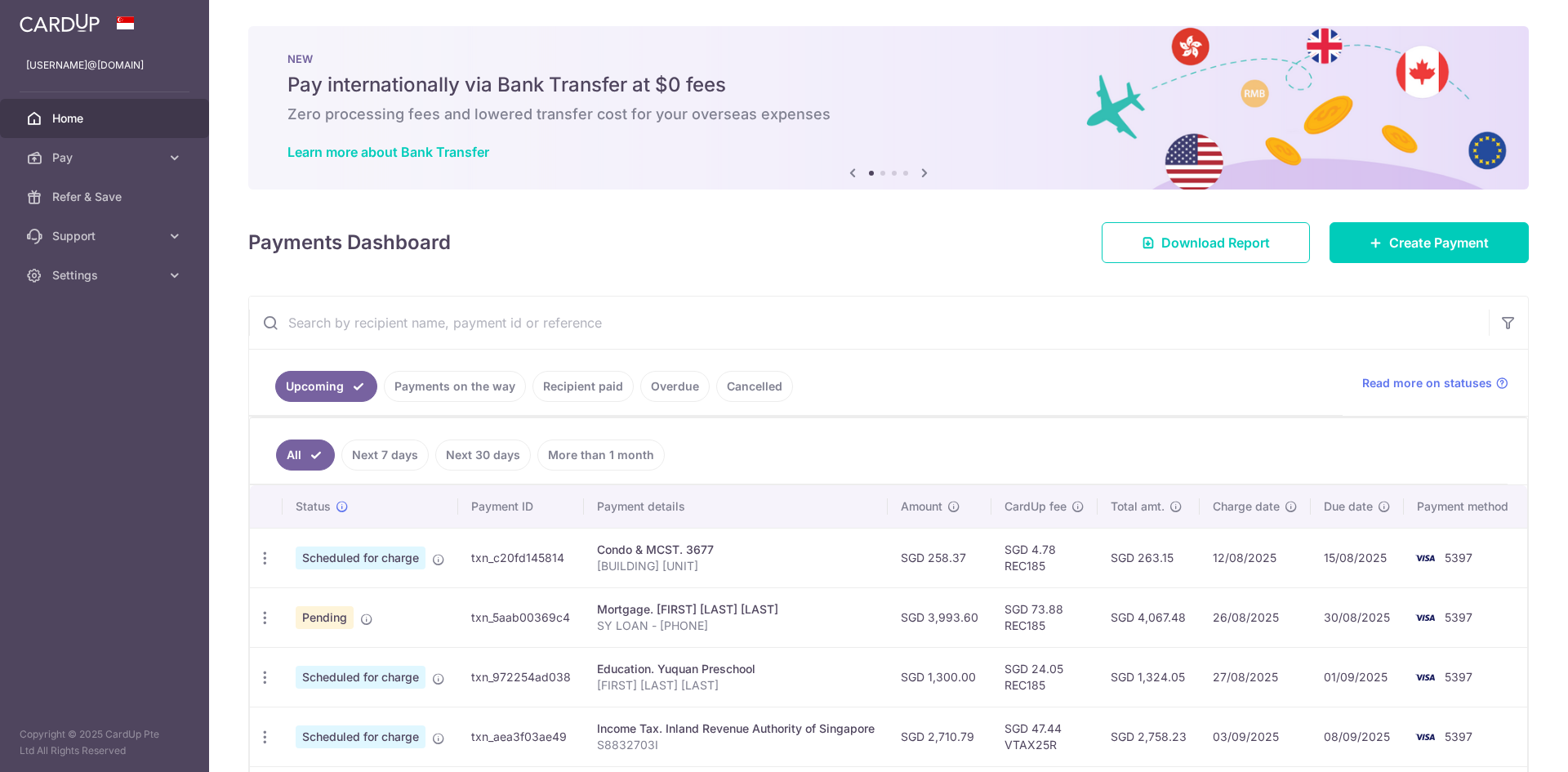 scroll, scrollTop: 0, scrollLeft: 0, axis: both 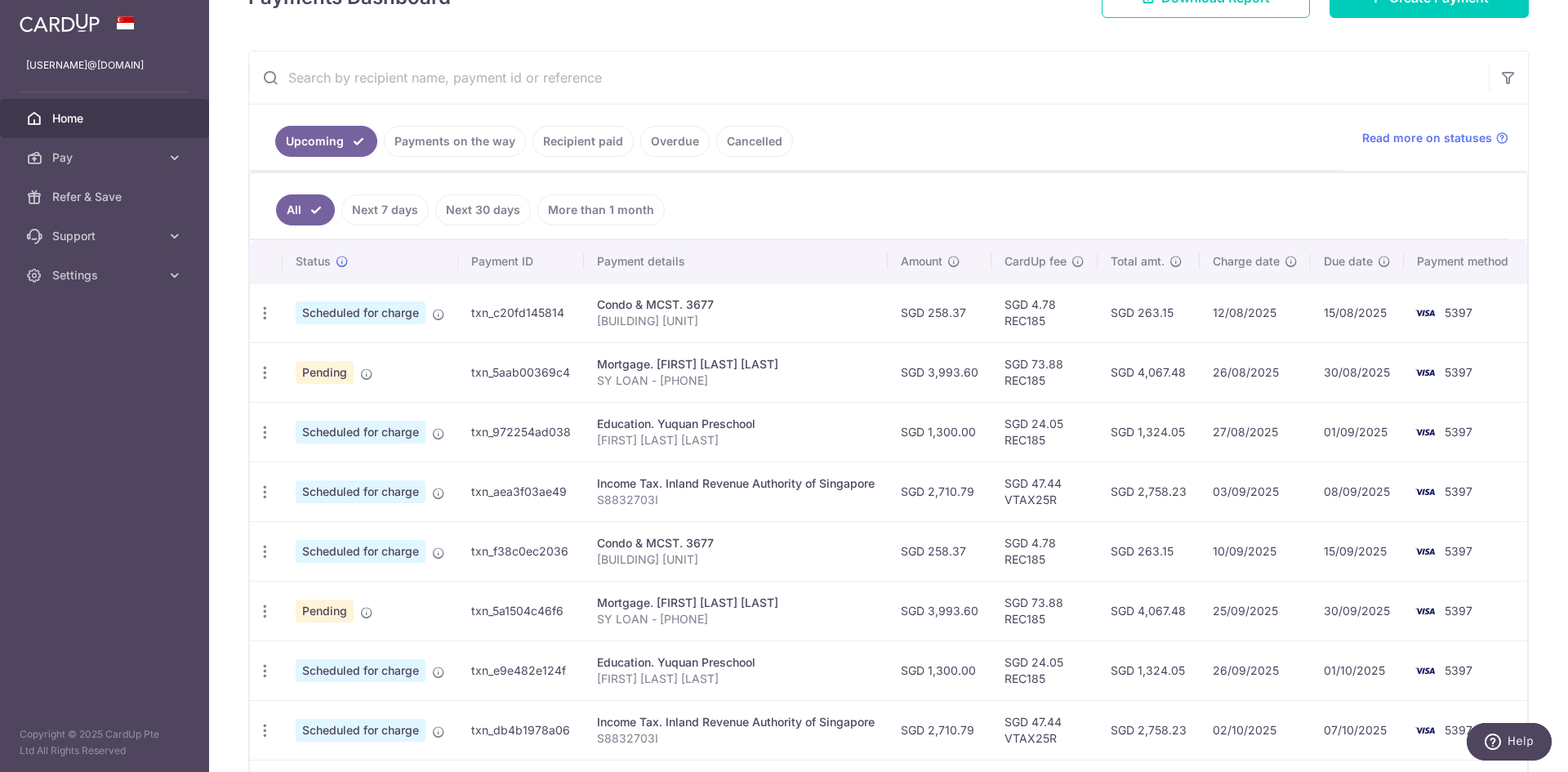 click on "Home" at bounding box center [106, 118] 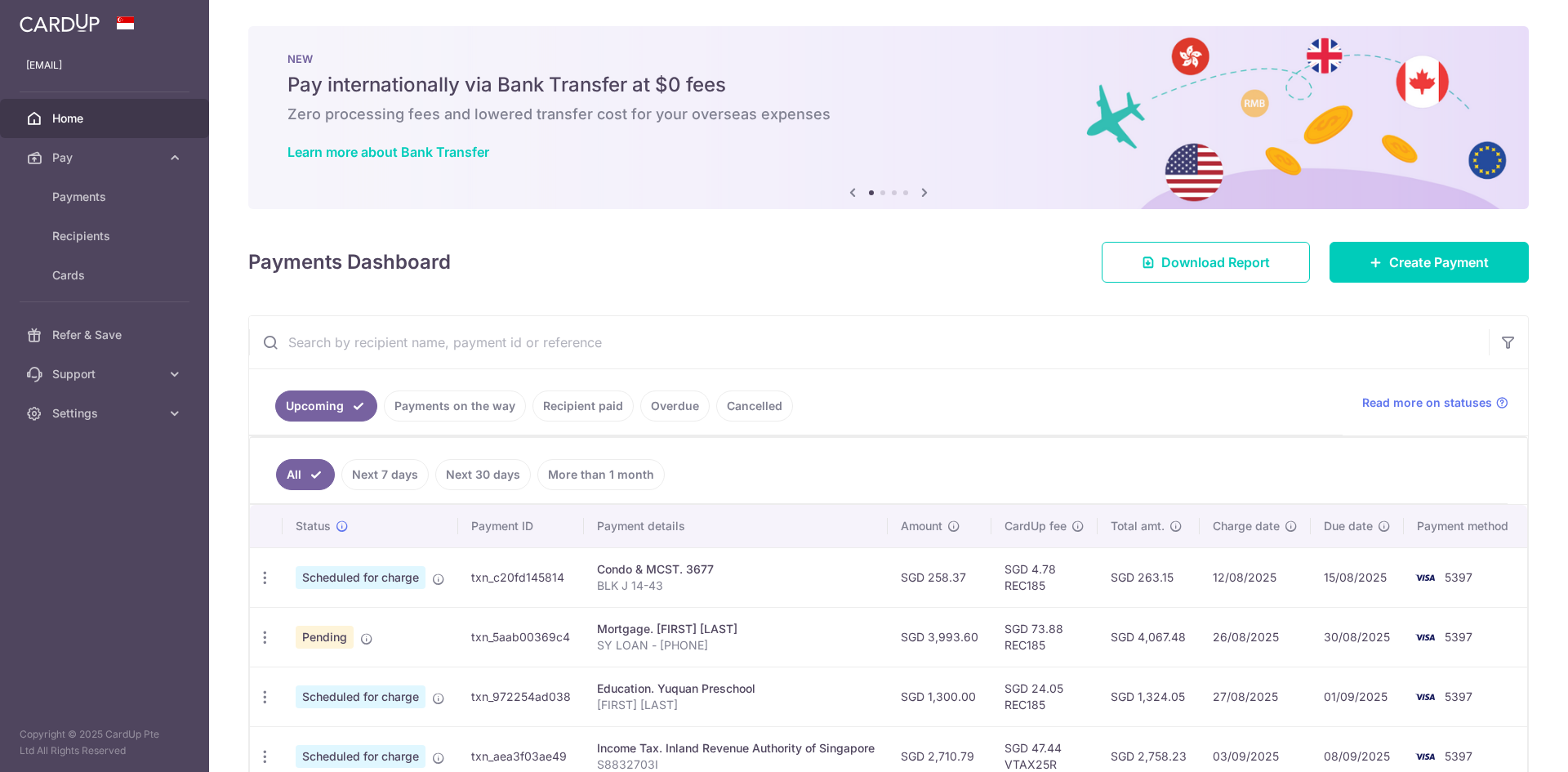 scroll, scrollTop: 0, scrollLeft: 0, axis: both 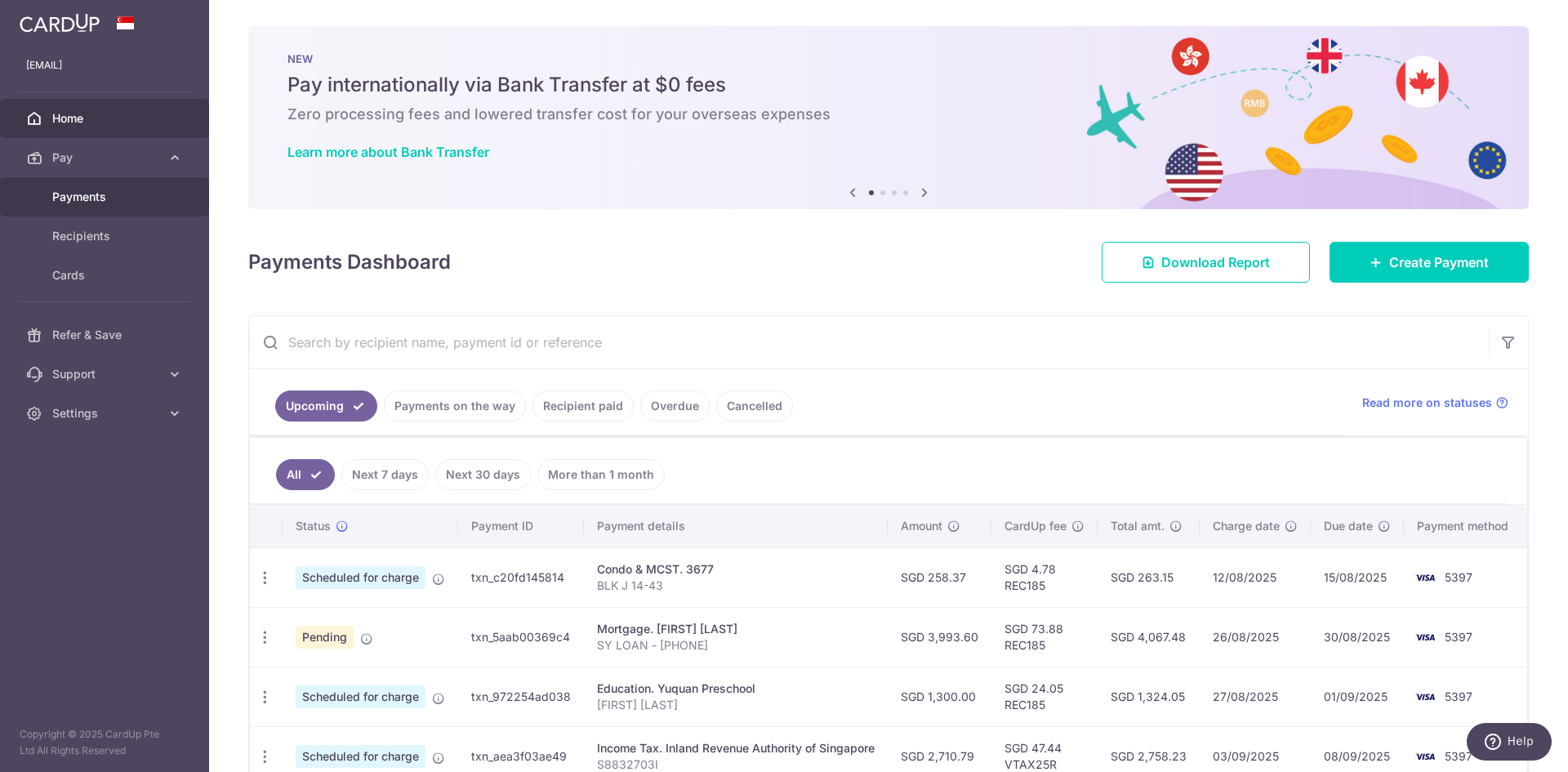 click on "Payments" at bounding box center (106, 197) 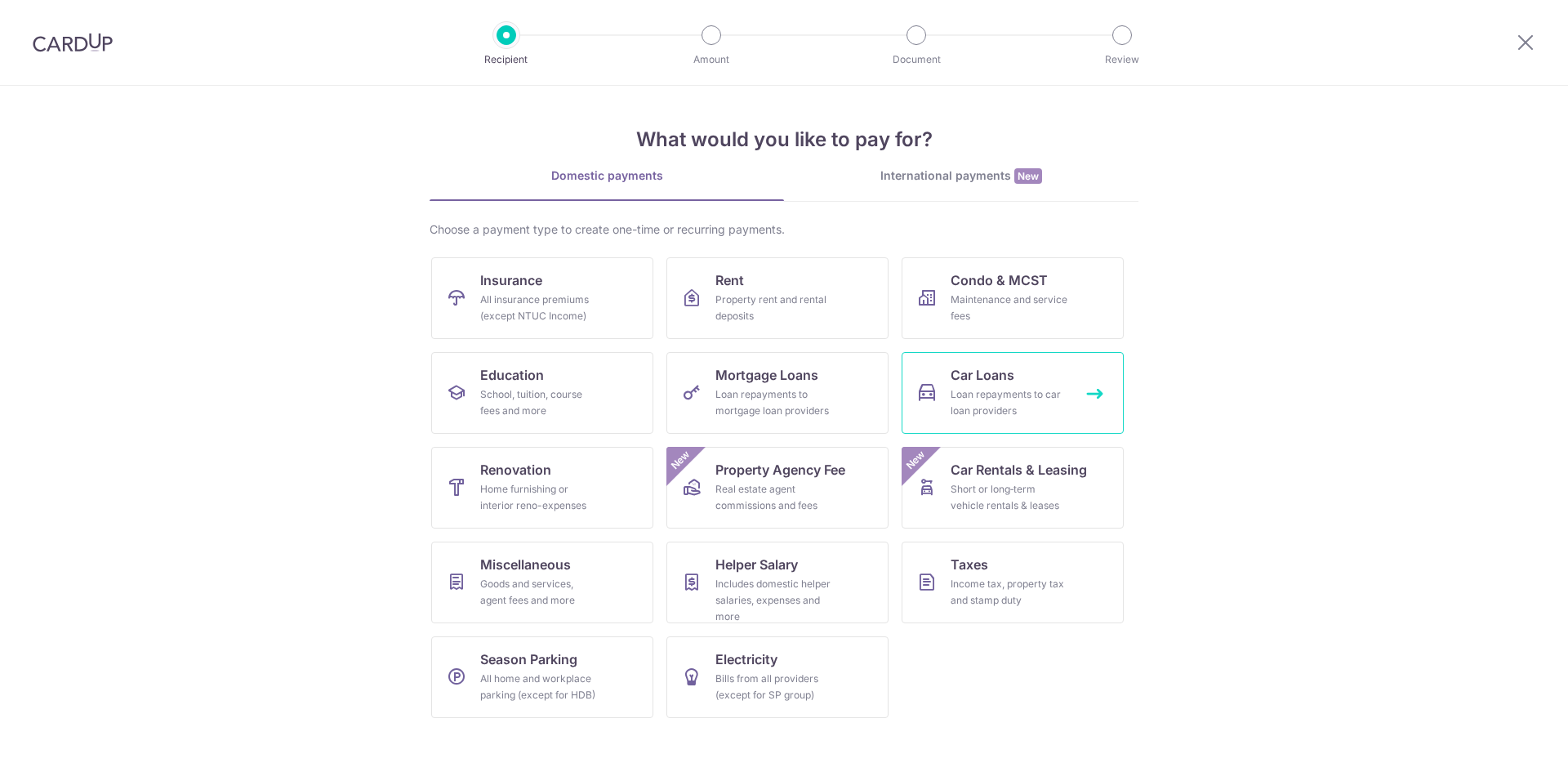 scroll, scrollTop: 0, scrollLeft: 0, axis: both 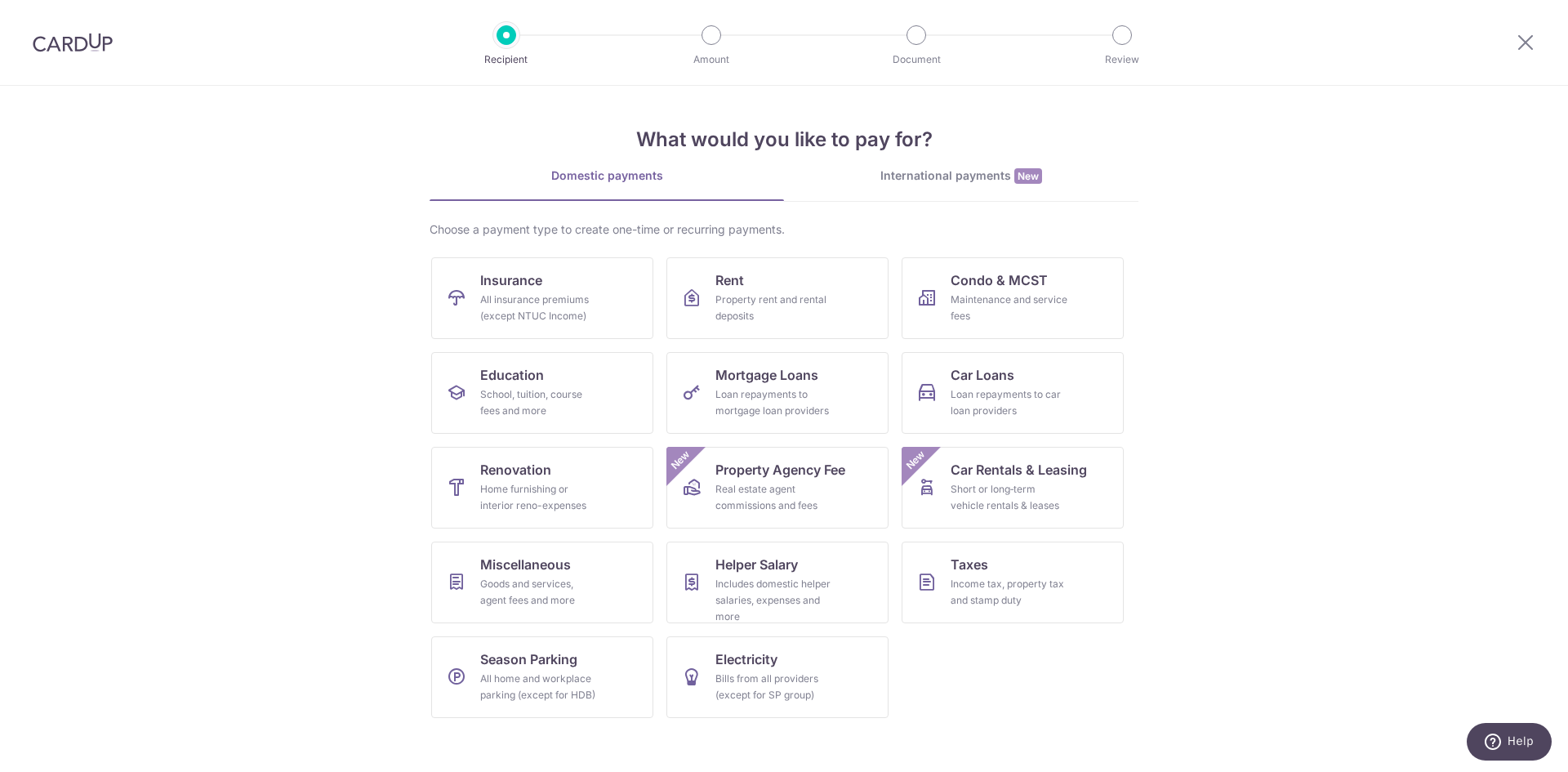 click on "What would you like to pay for?
Domestic payments
International payments
New
Choose a payment type to create one-time or recurring payments.
Insurance All insurance premiums (except NTUC Income)
Rent Property rent and rental deposits
Condo & MCST Maintenance and service fees
Education School, tuition, course fees and more
Mortgage Loans Loan repayments to mortgage loan providers
Car Loans Loan repayments to car loan providers
Renovation Home furnishing or interior reno-expenses
Property Agency Fee Real estate agent commissions and fees New
Car Rentals & Leasing Short or long‑term vehicle rentals & leases New
Miscellaneous Goods and services, agent fees and more
Helper Salary" at bounding box center [784, 429] 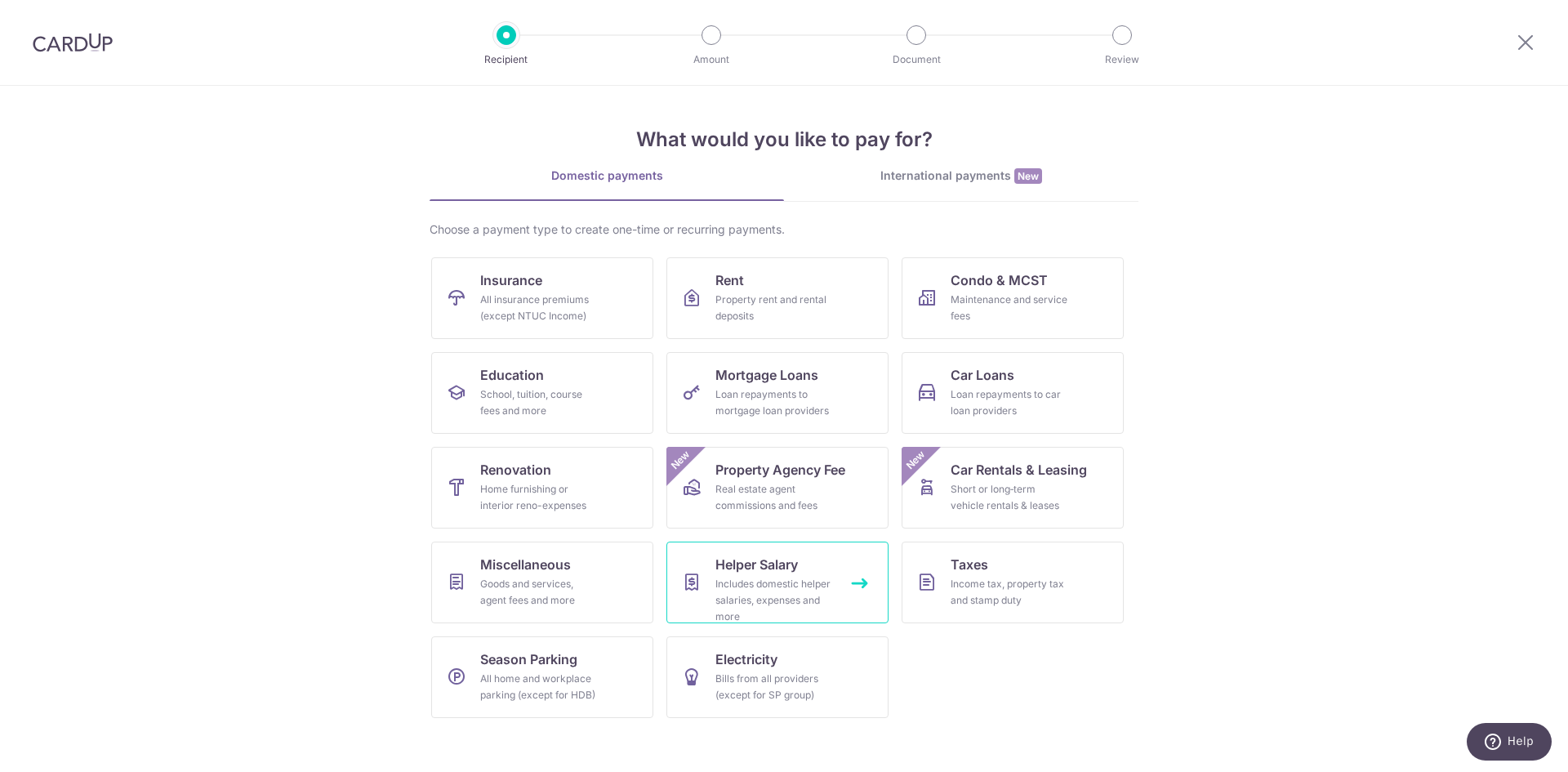 click on "Includes domestic helper salaries, expenses and more" at bounding box center (774, 600) 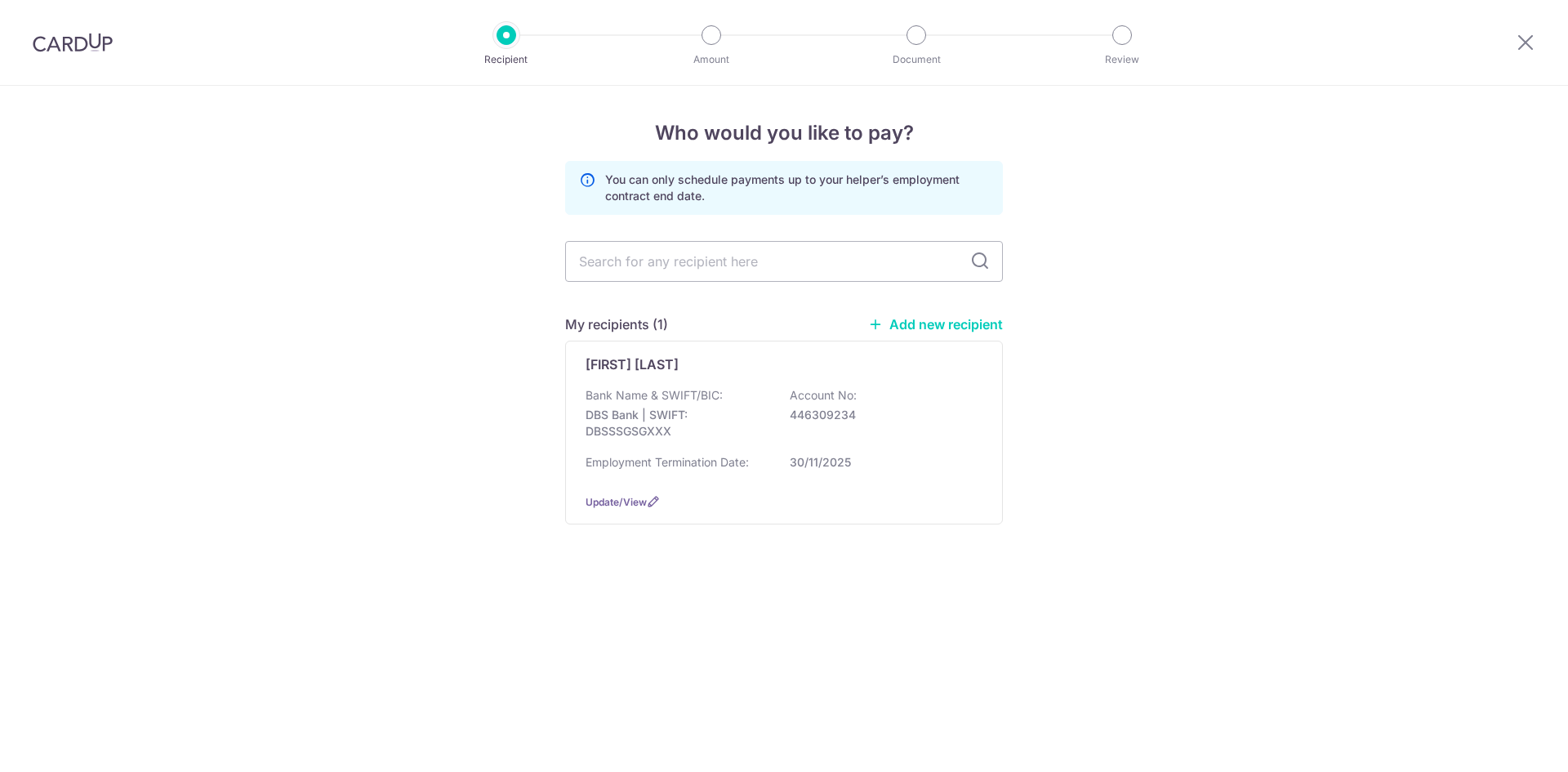 scroll, scrollTop: 0, scrollLeft: 0, axis: both 